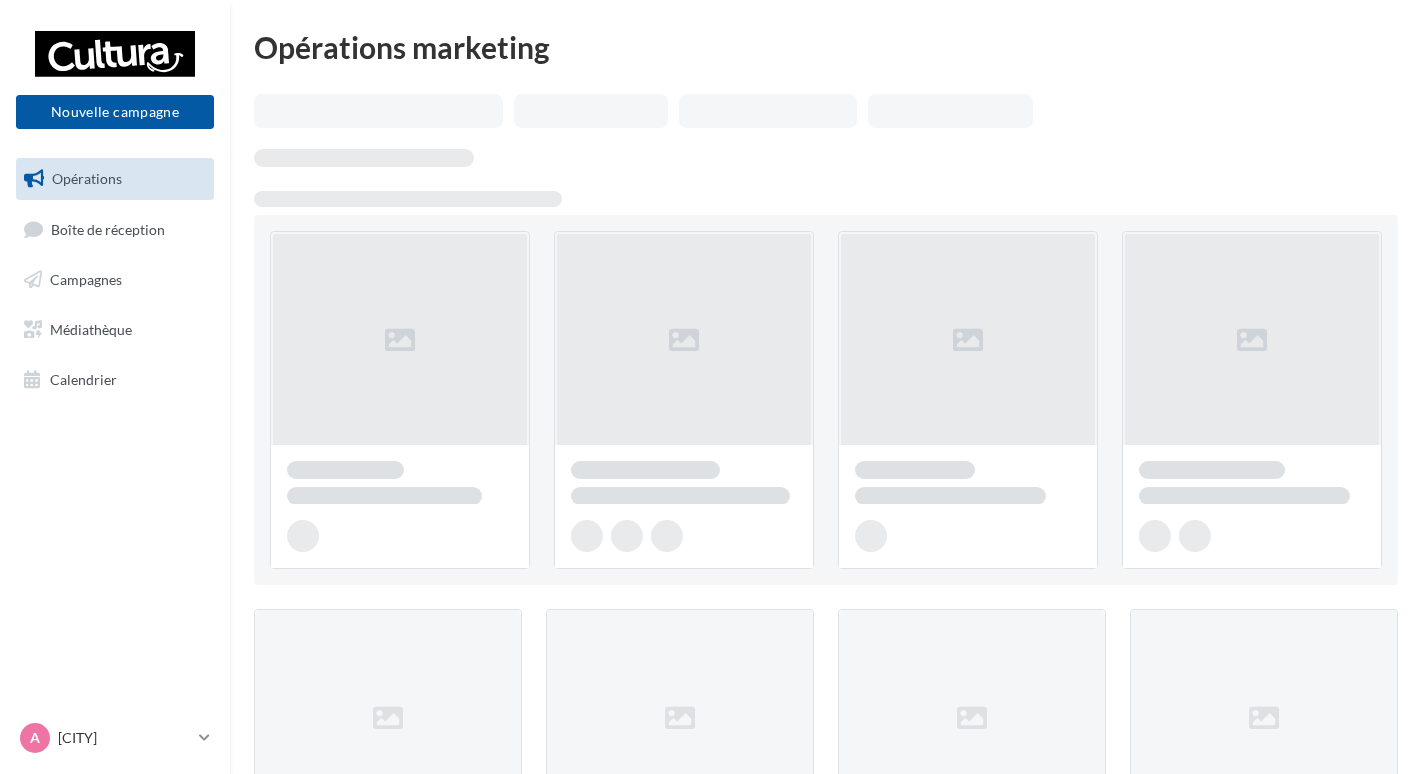 scroll, scrollTop: 0, scrollLeft: 0, axis: both 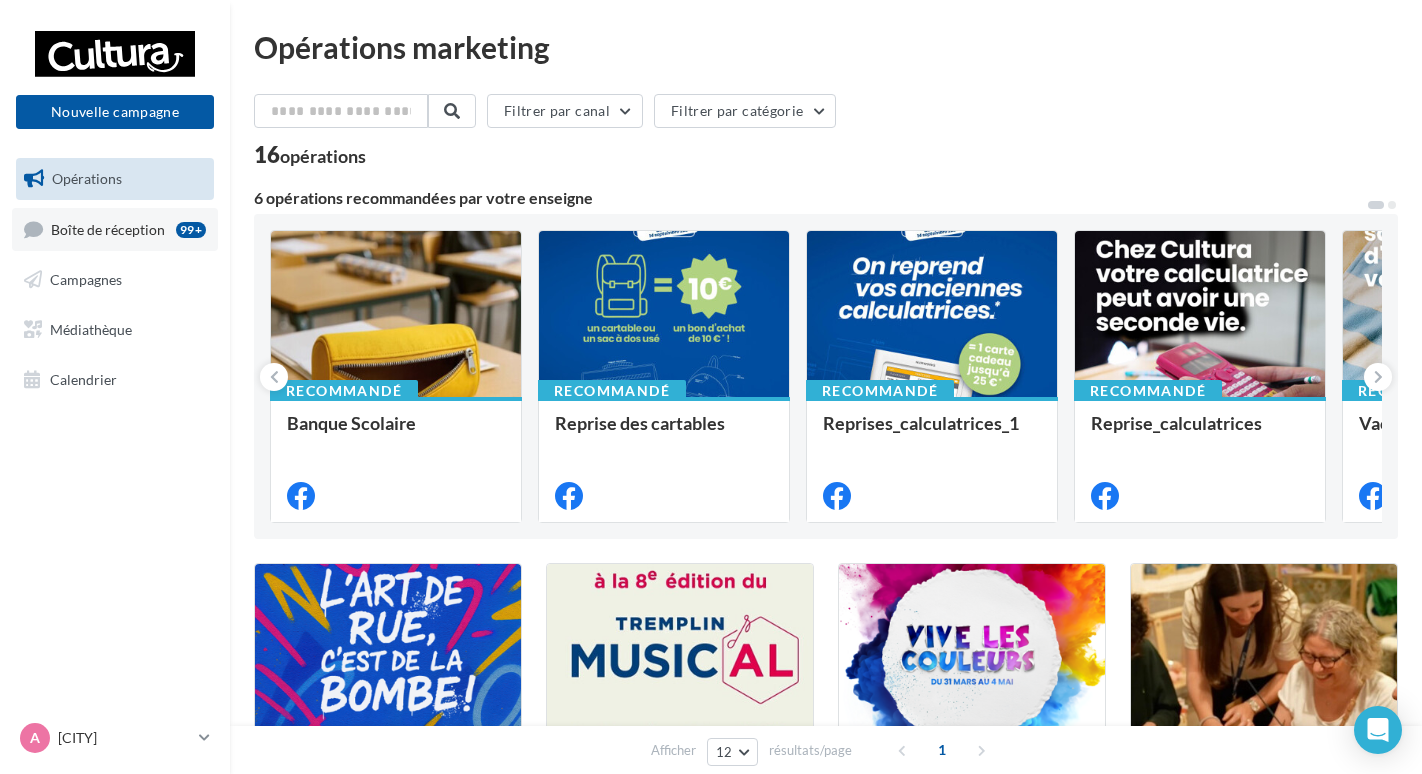 click on "Boîte de réception" at bounding box center [108, 228] 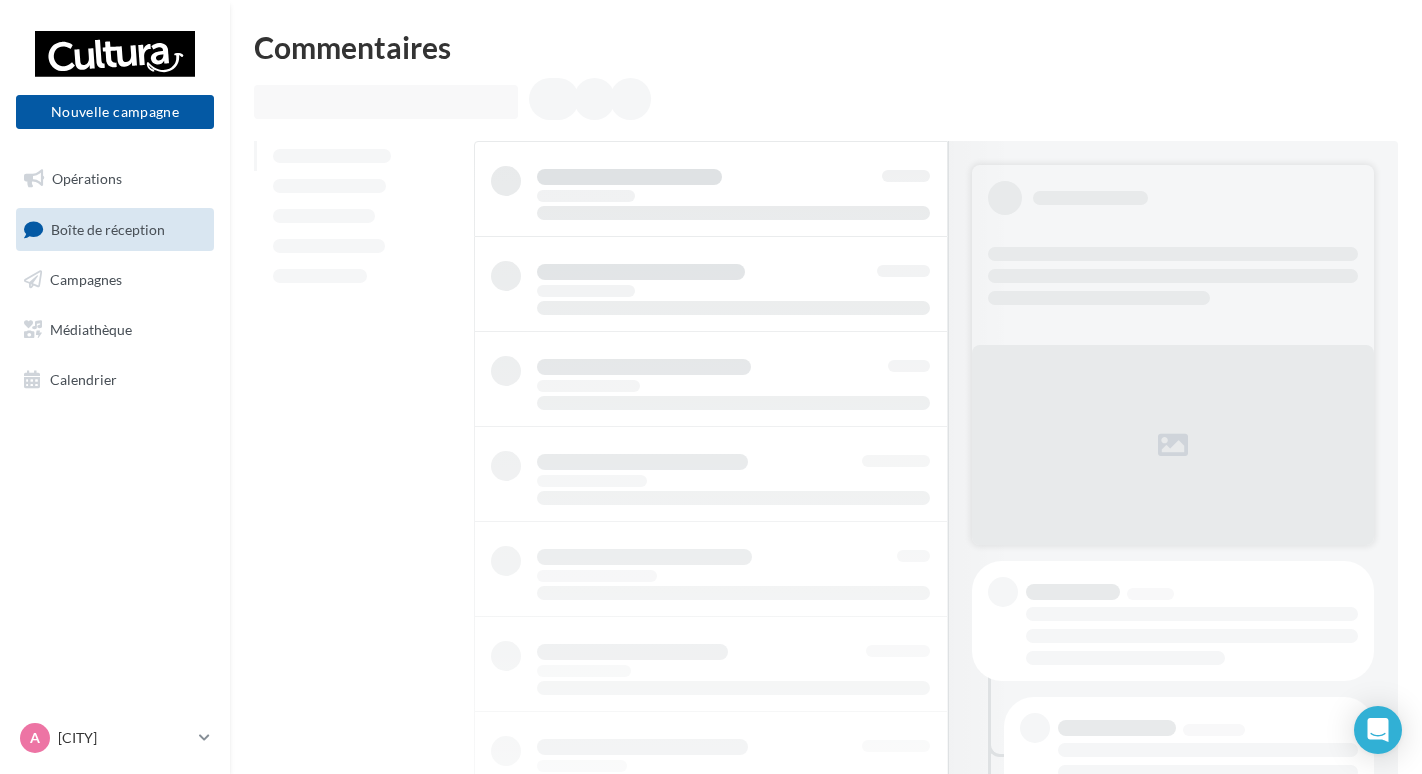 scroll, scrollTop: 0, scrollLeft: 0, axis: both 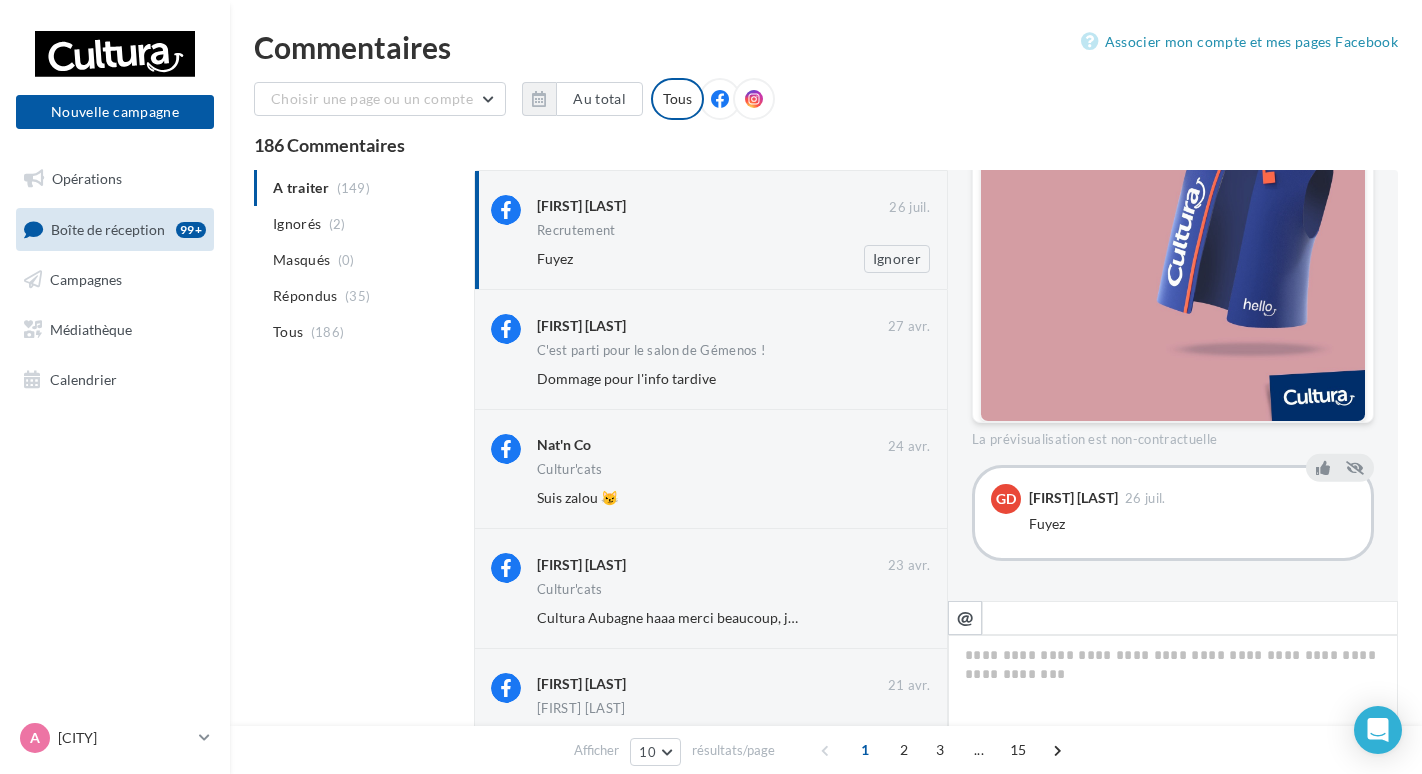 click on "Recrutement" at bounding box center [733, 232] 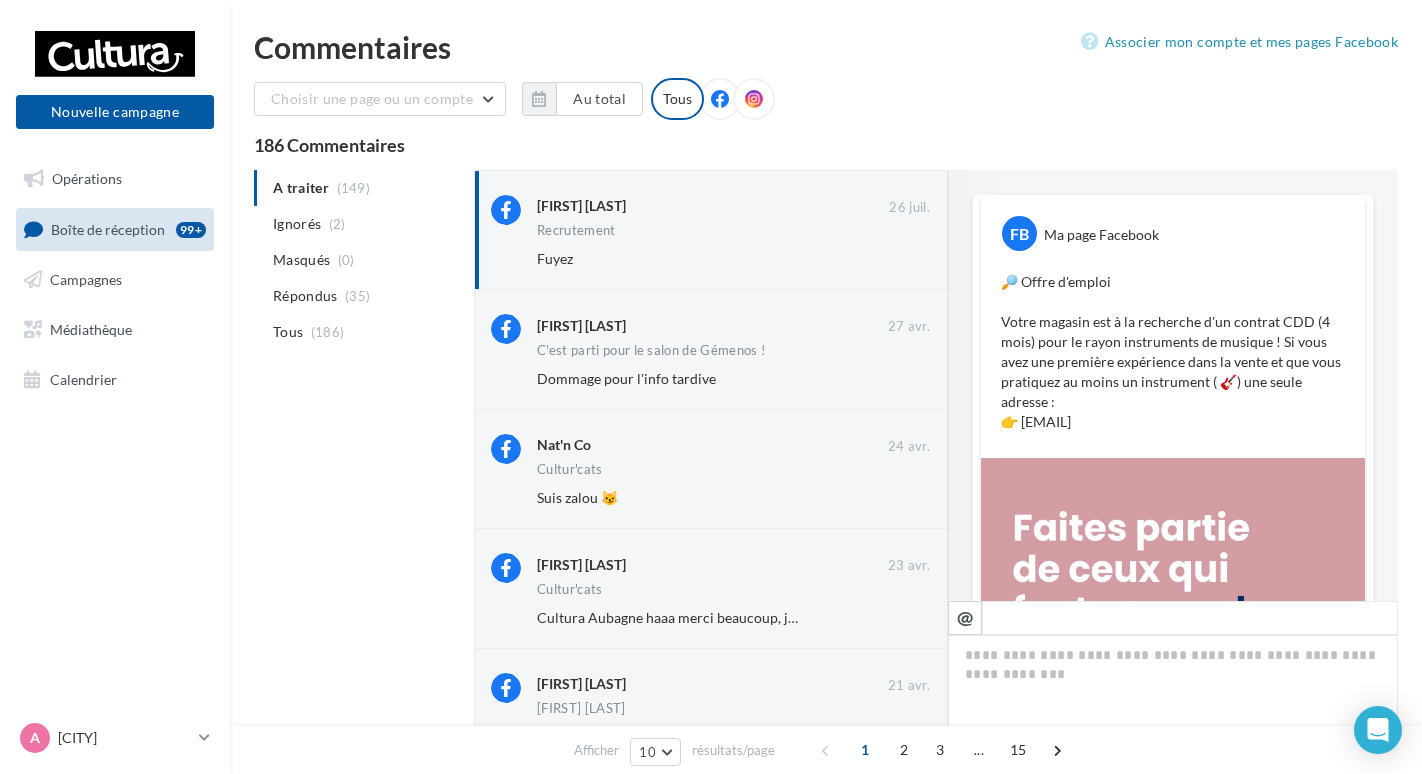 scroll, scrollTop: 0, scrollLeft: 0, axis: both 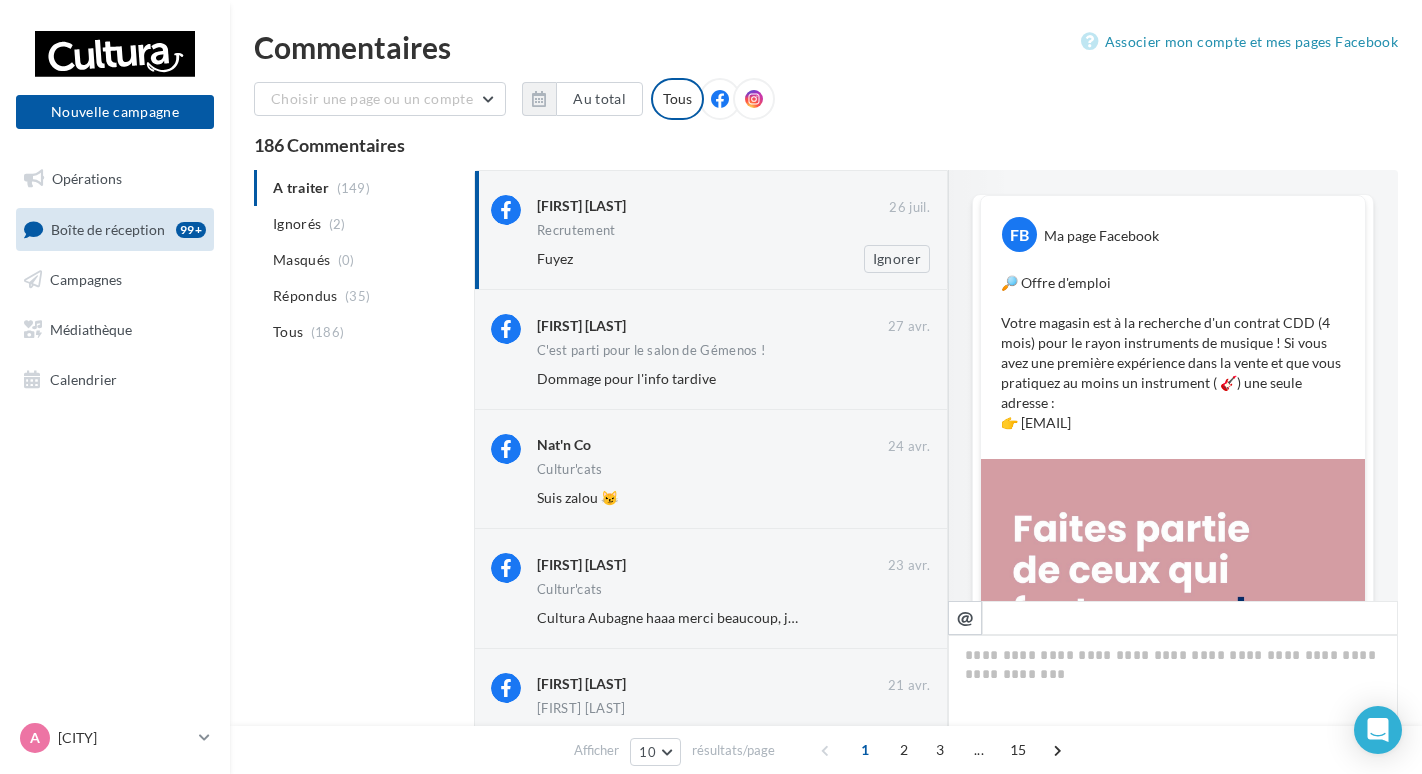 click on "Recrutement" at bounding box center [733, 232] 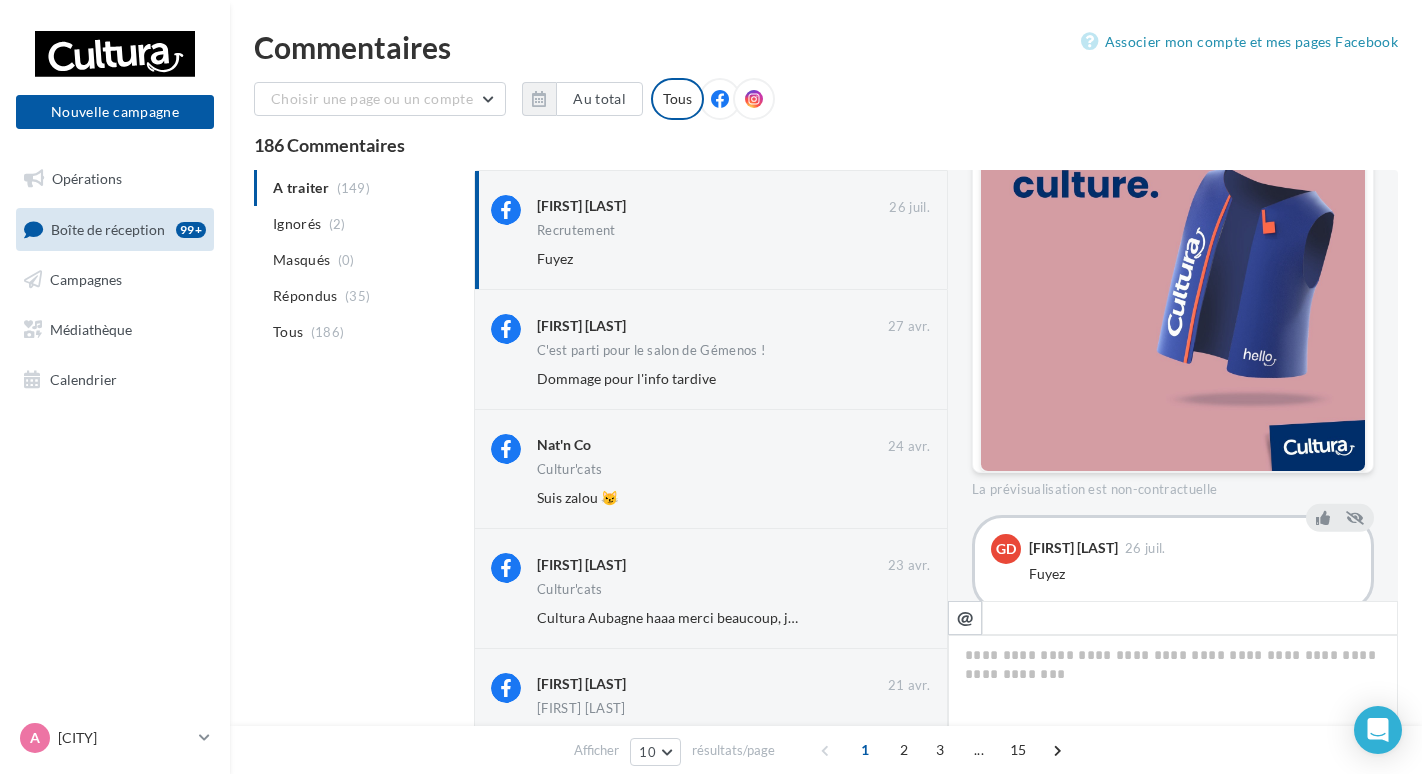 scroll, scrollTop: 518, scrollLeft: 0, axis: vertical 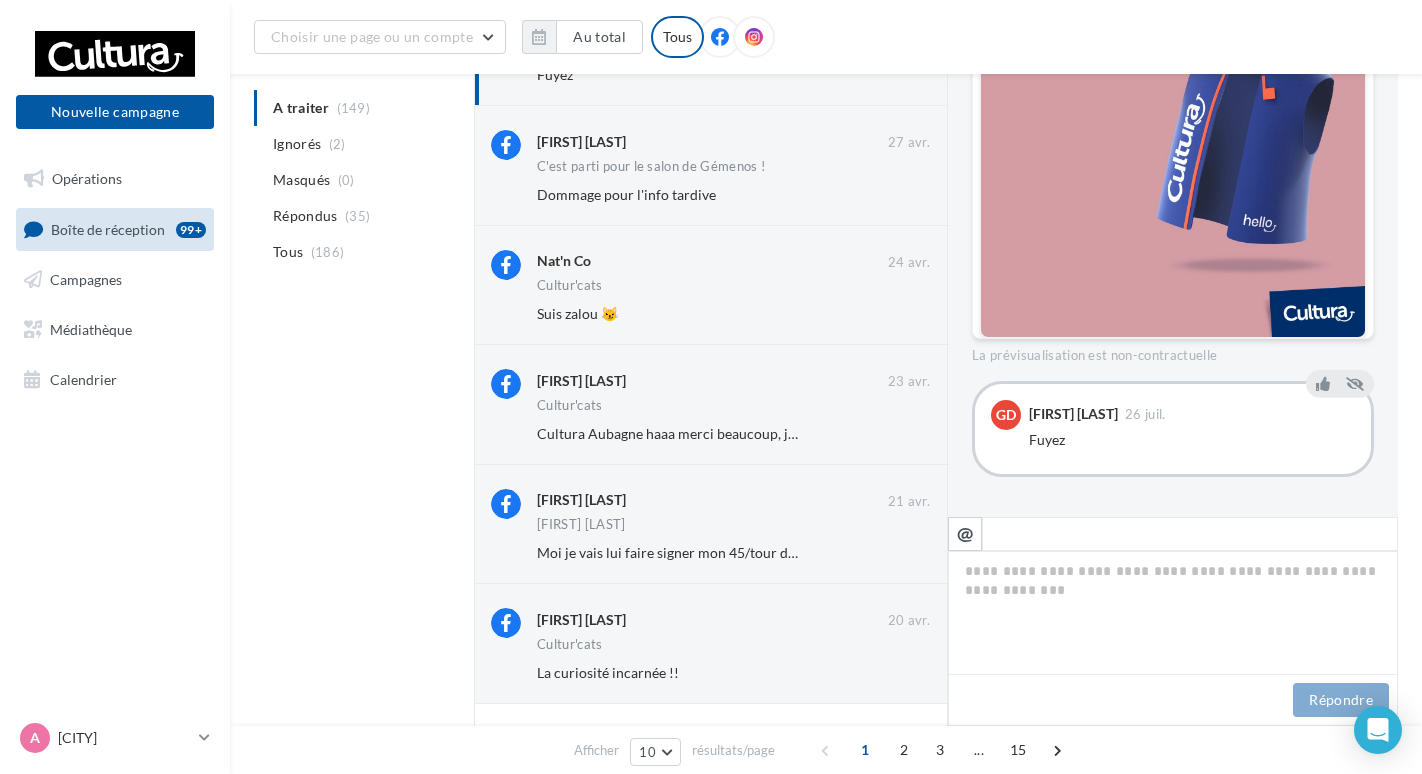click on "Greg Dewilde" at bounding box center [1073, 414] 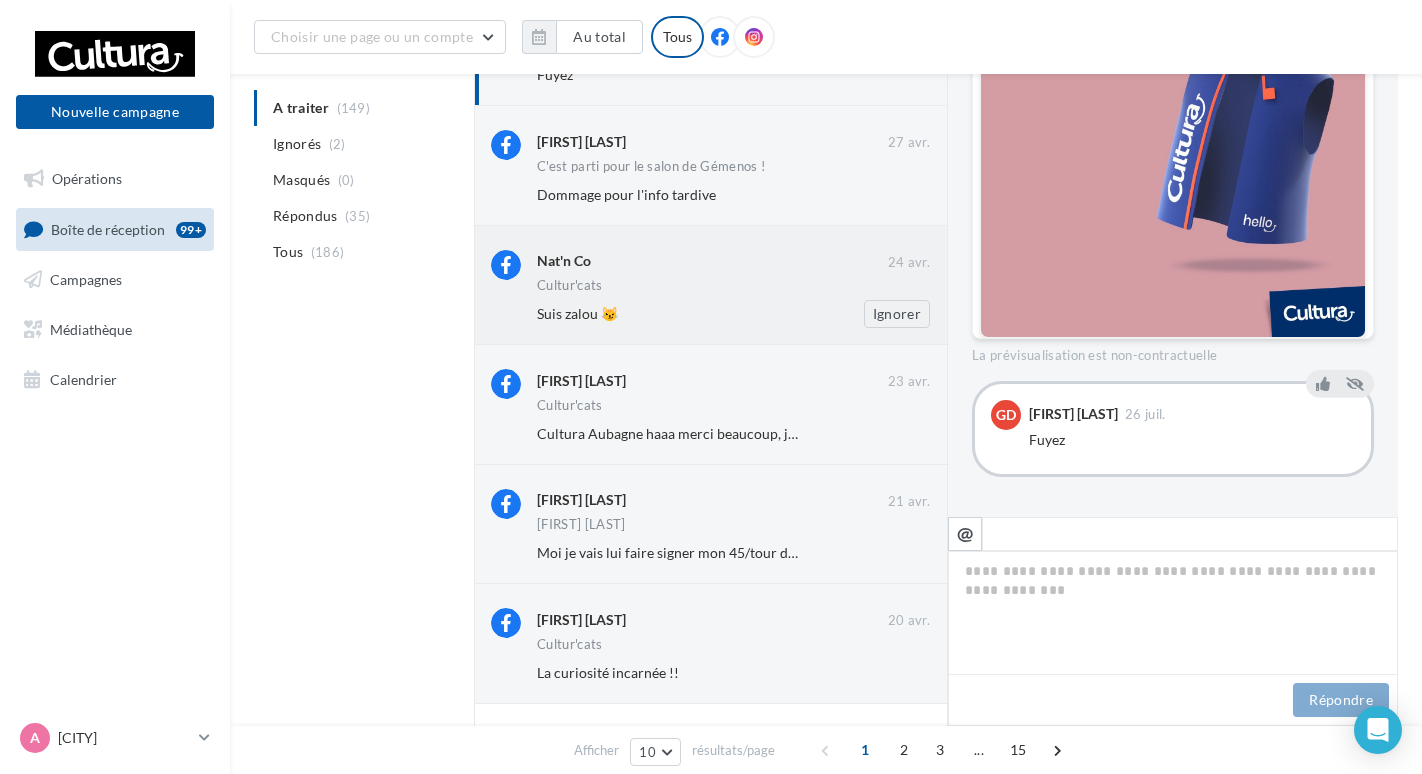 click on "Nat'n Co" at bounding box center [712, 260] 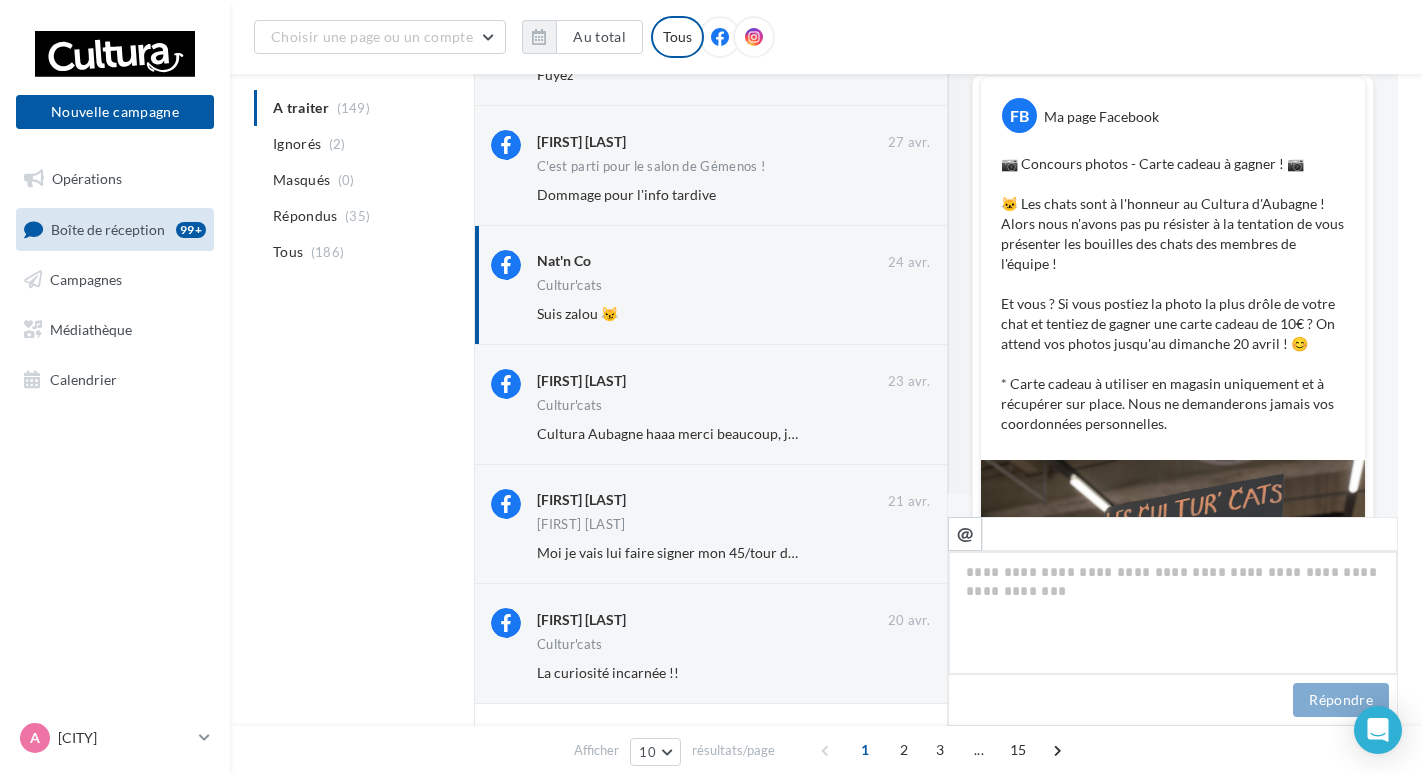 scroll, scrollTop: 0, scrollLeft: 0, axis: both 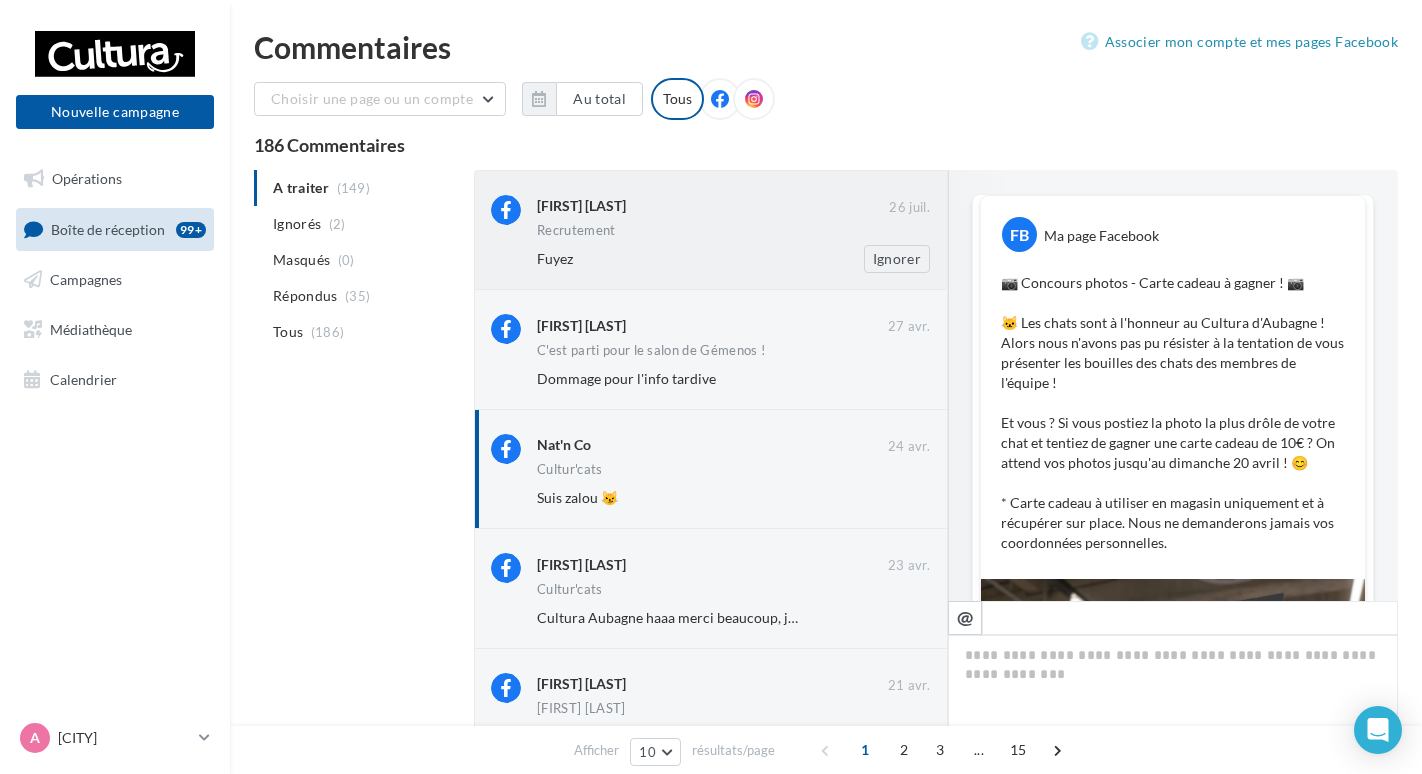 click on "Greg Dewilde
26 juil.
Recrutement
Fuyez
Ignorer" at bounding box center [733, 234] 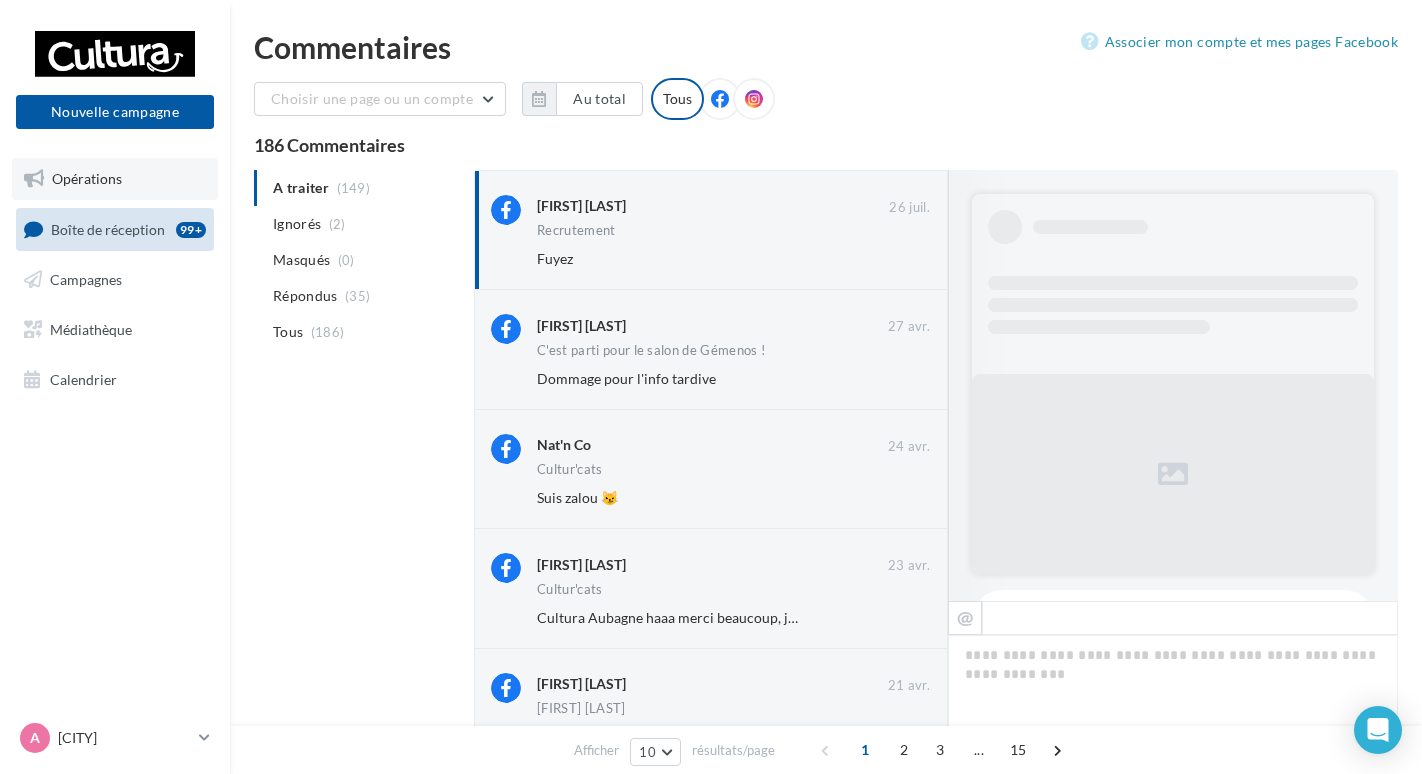 click at bounding box center [34, 179] 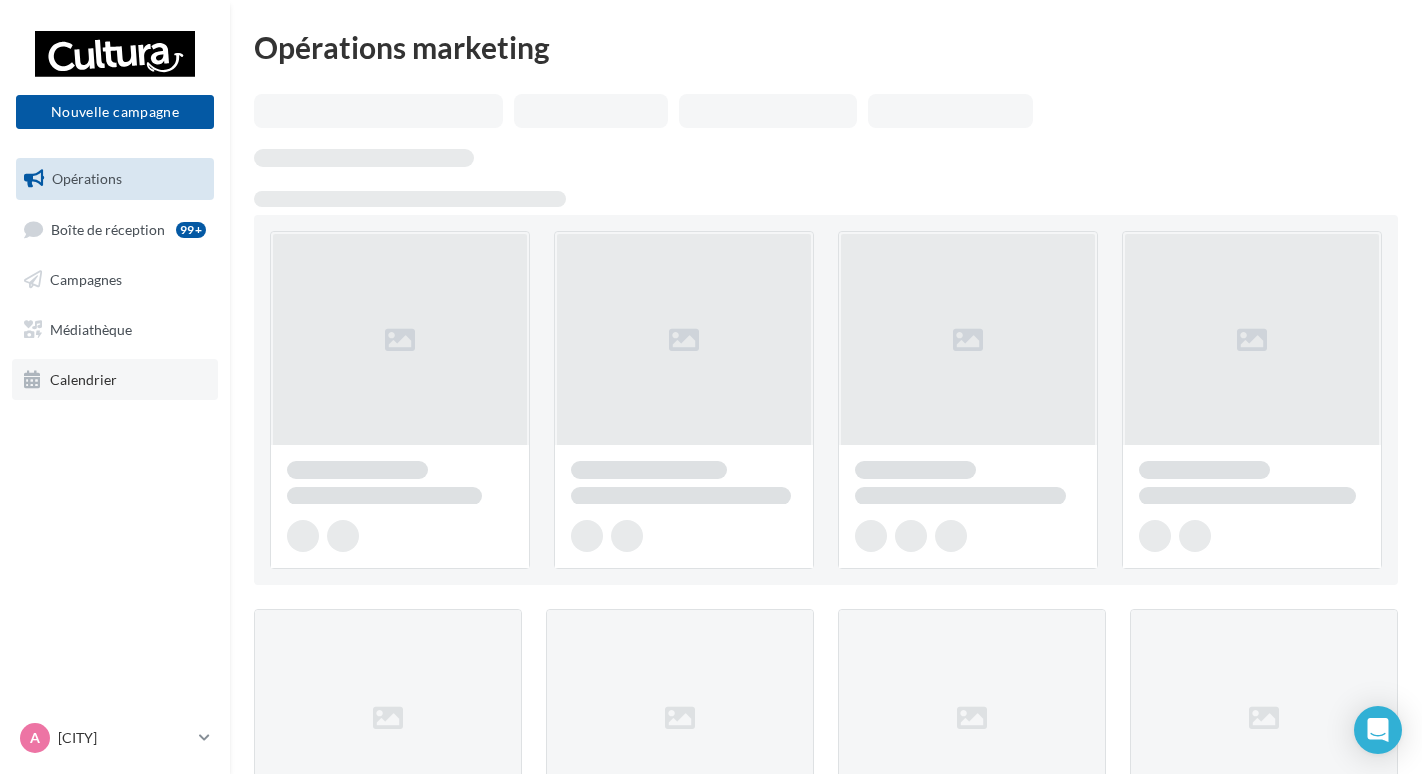 scroll, scrollTop: 0, scrollLeft: 0, axis: both 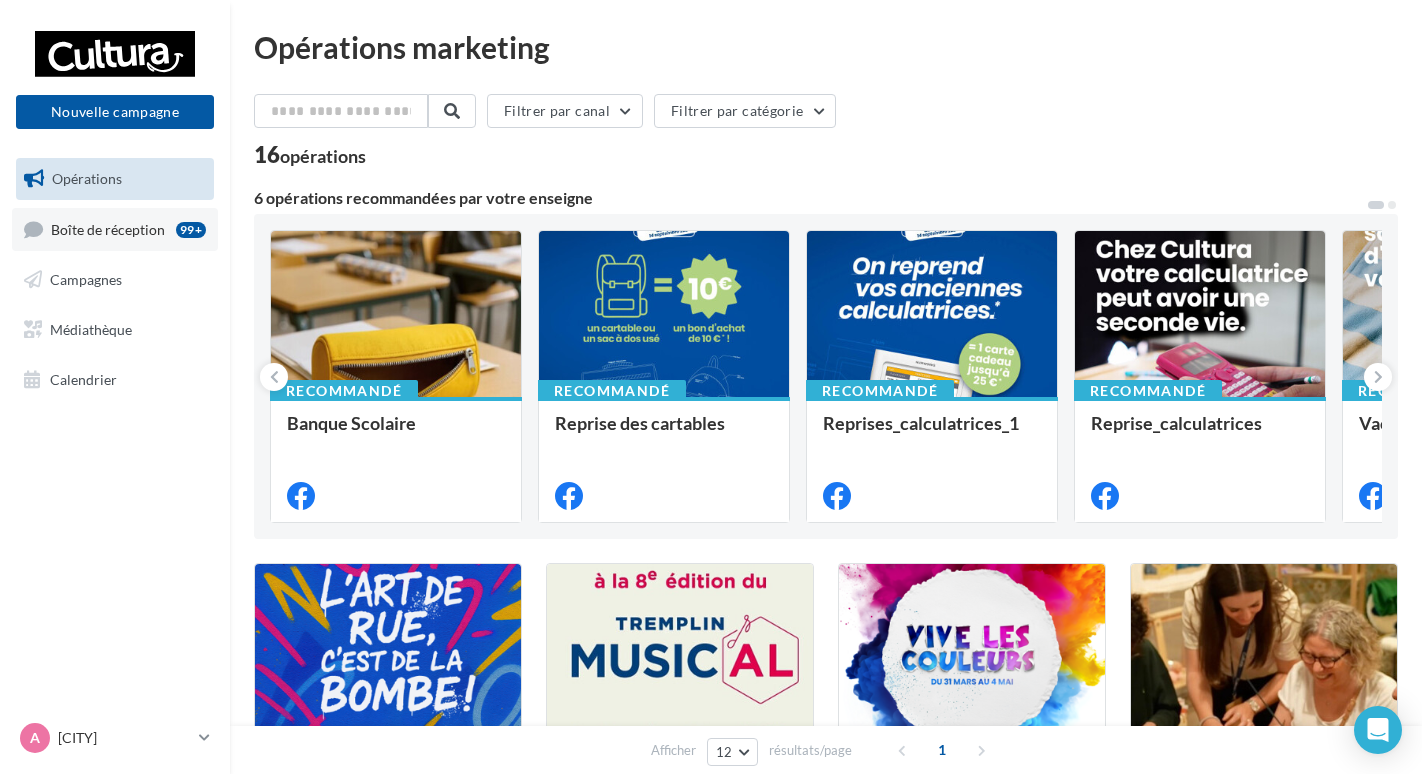 click on "Boîte de réception" at bounding box center [108, 228] 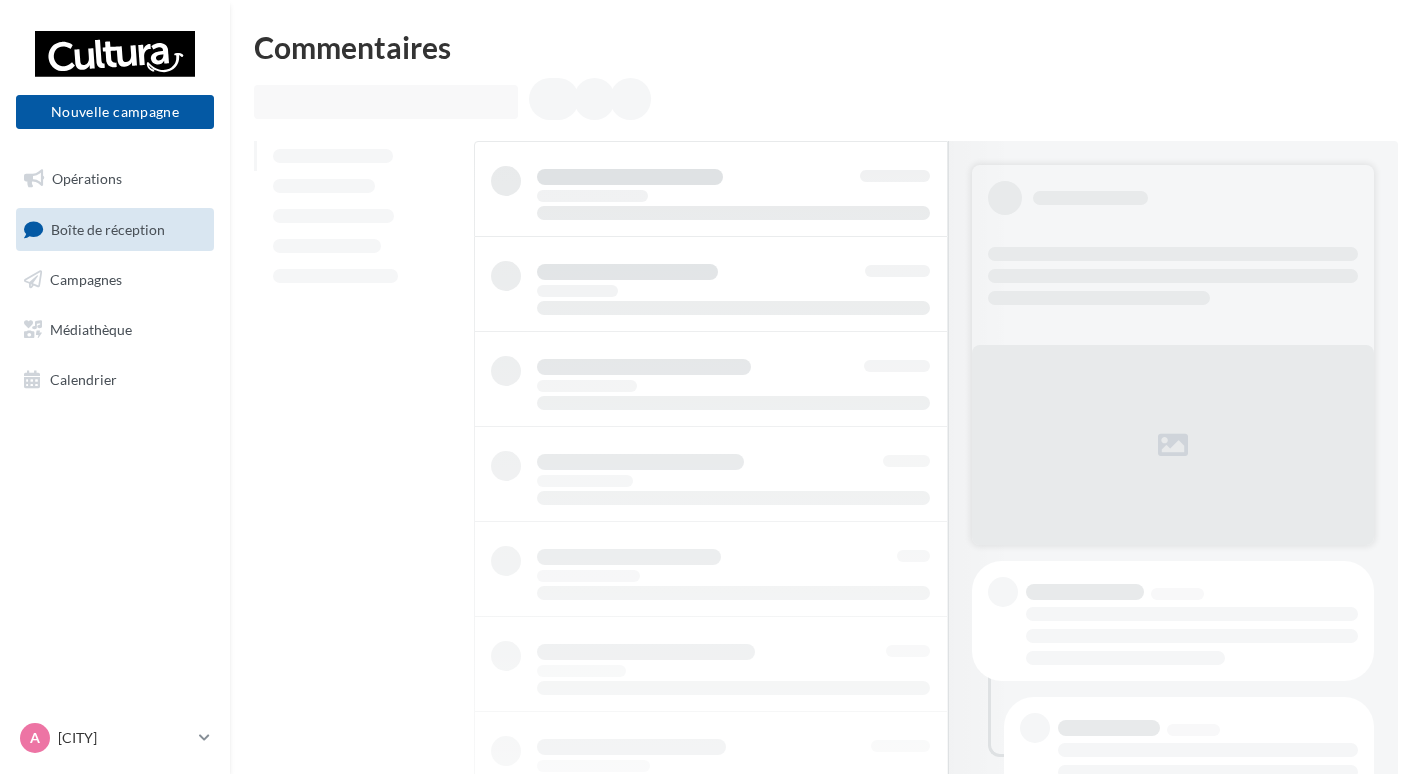 scroll, scrollTop: 0, scrollLeft: 0, axis: both 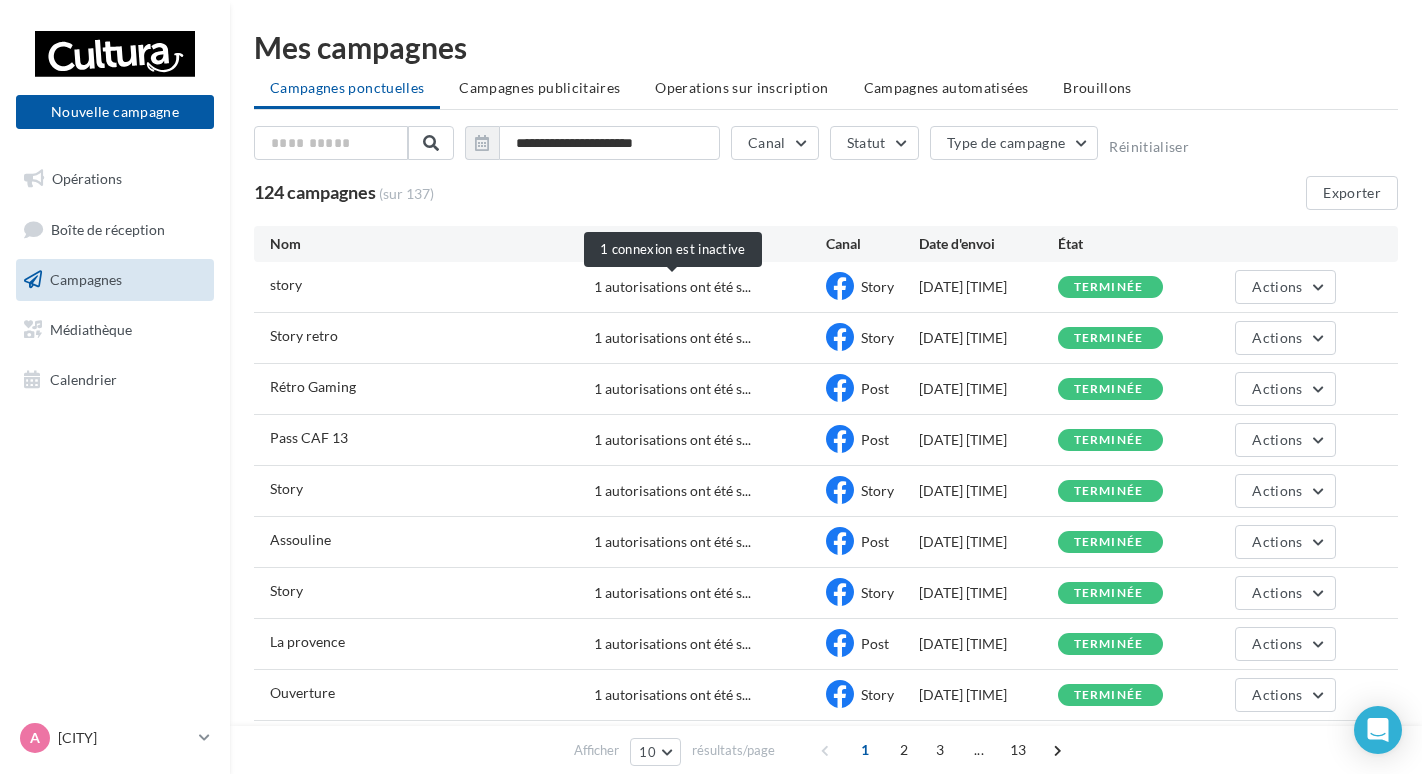 click on "1 autorisations ont été s..." at bounding box center [672, 287] 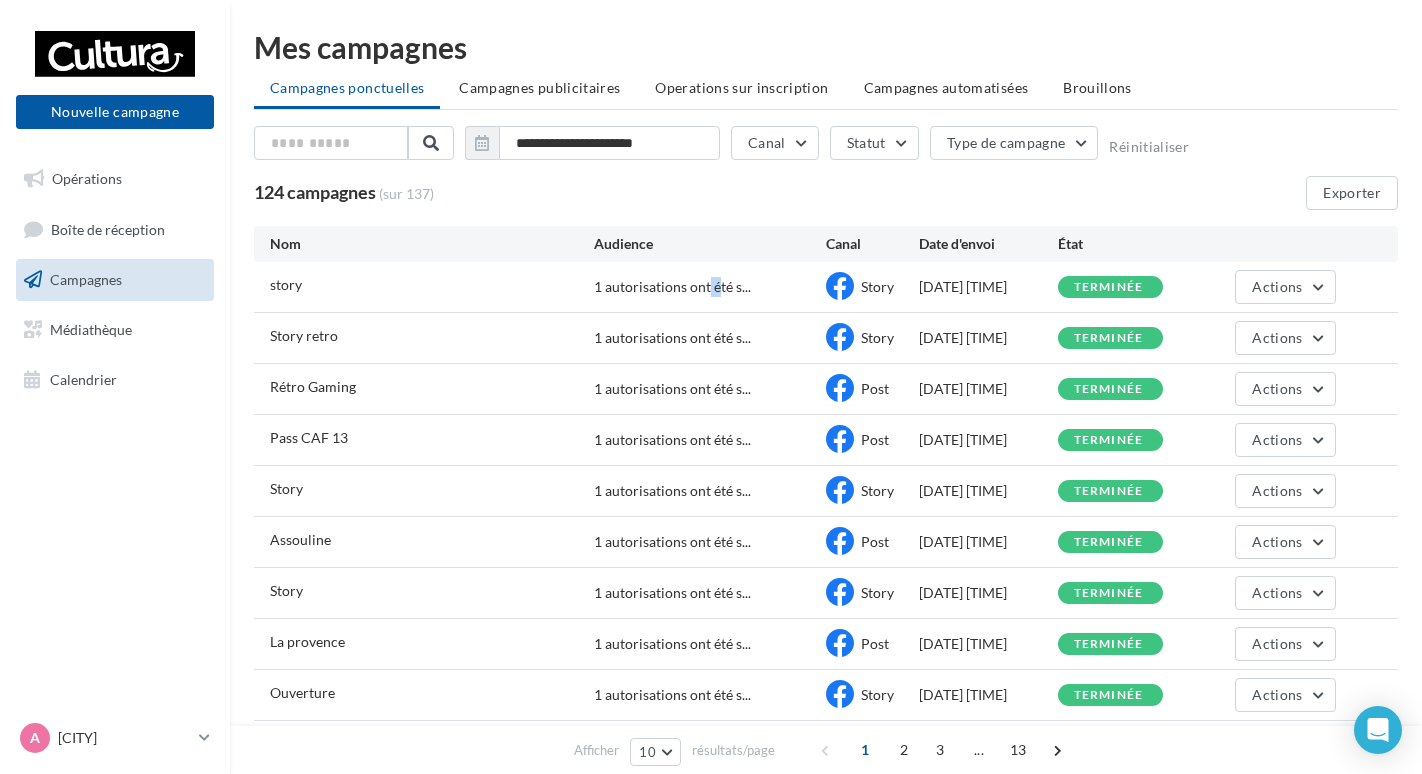 drag, startPoint x: 701, startPoint y: 289, endPoint x: 715, endPoint y: 289, distance: 14 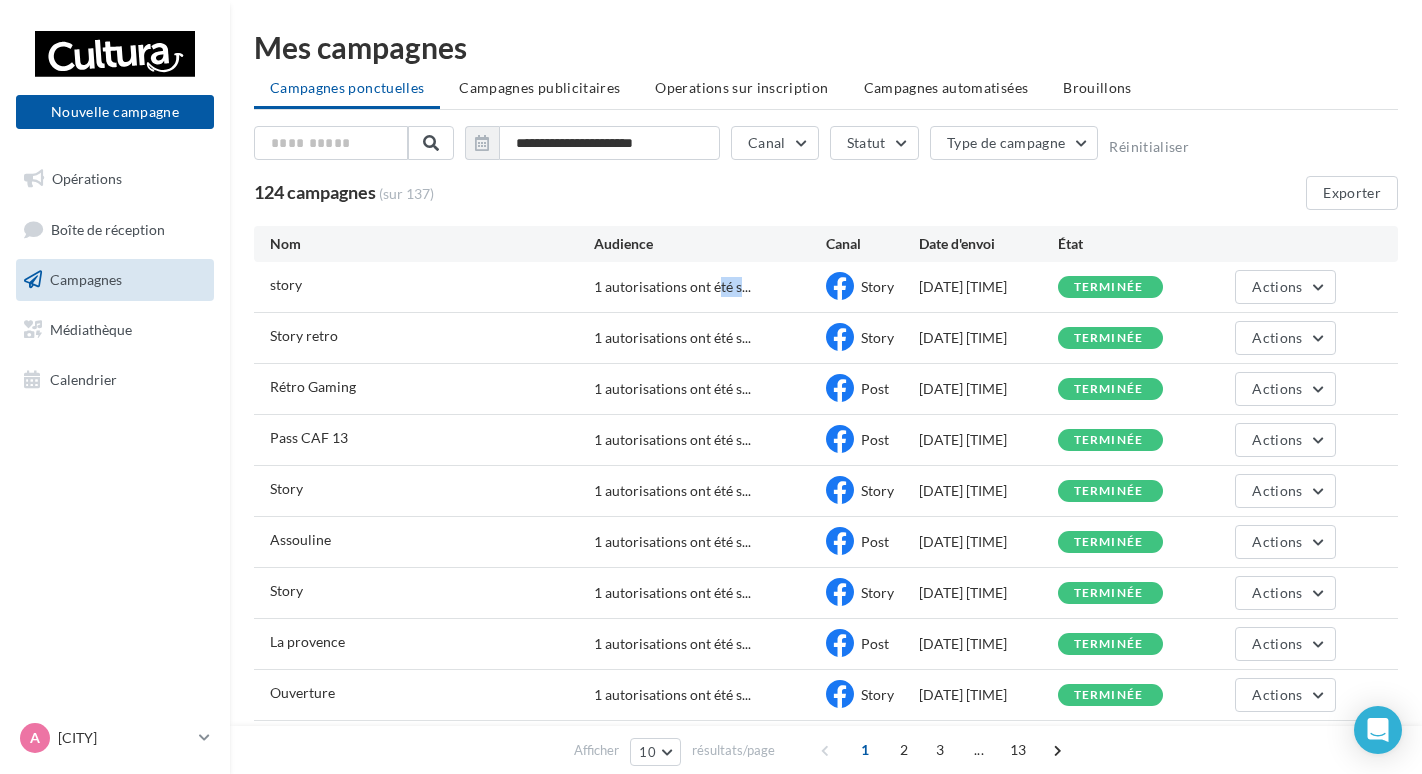 click on "1 autorisations ont été s..." at bounding box center (672, 287) 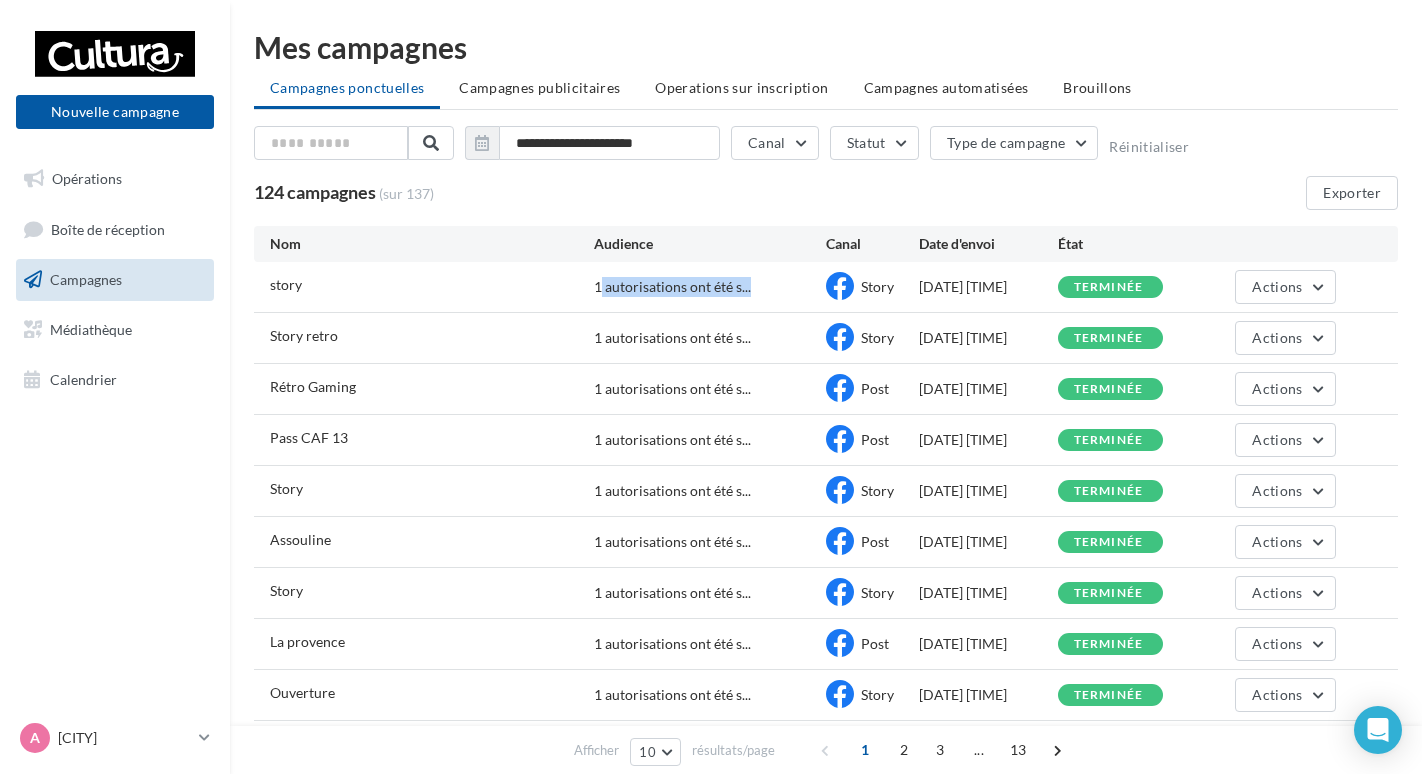 click on "1 autorisations ont été s..." at bounding box center [672, 287] 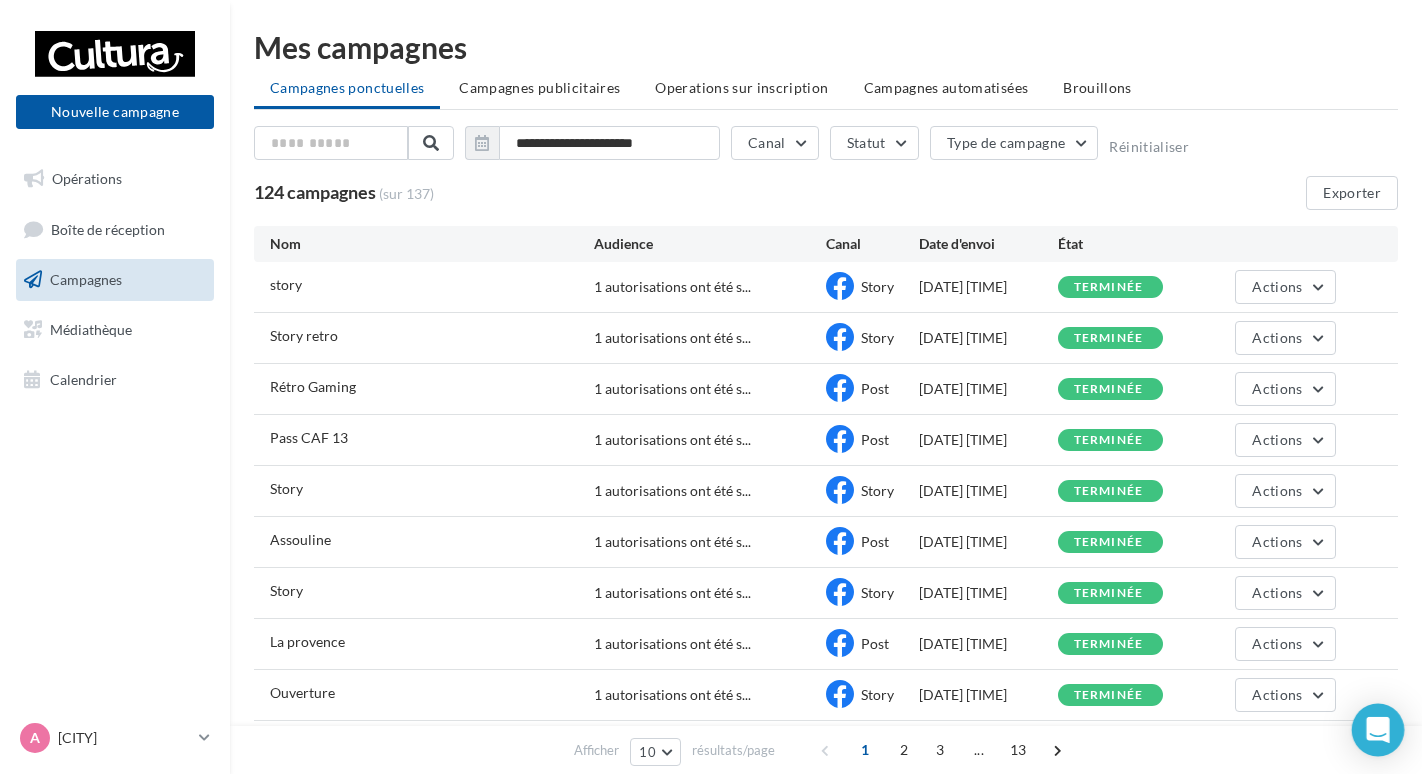 click at bounding box center (1378, 730) 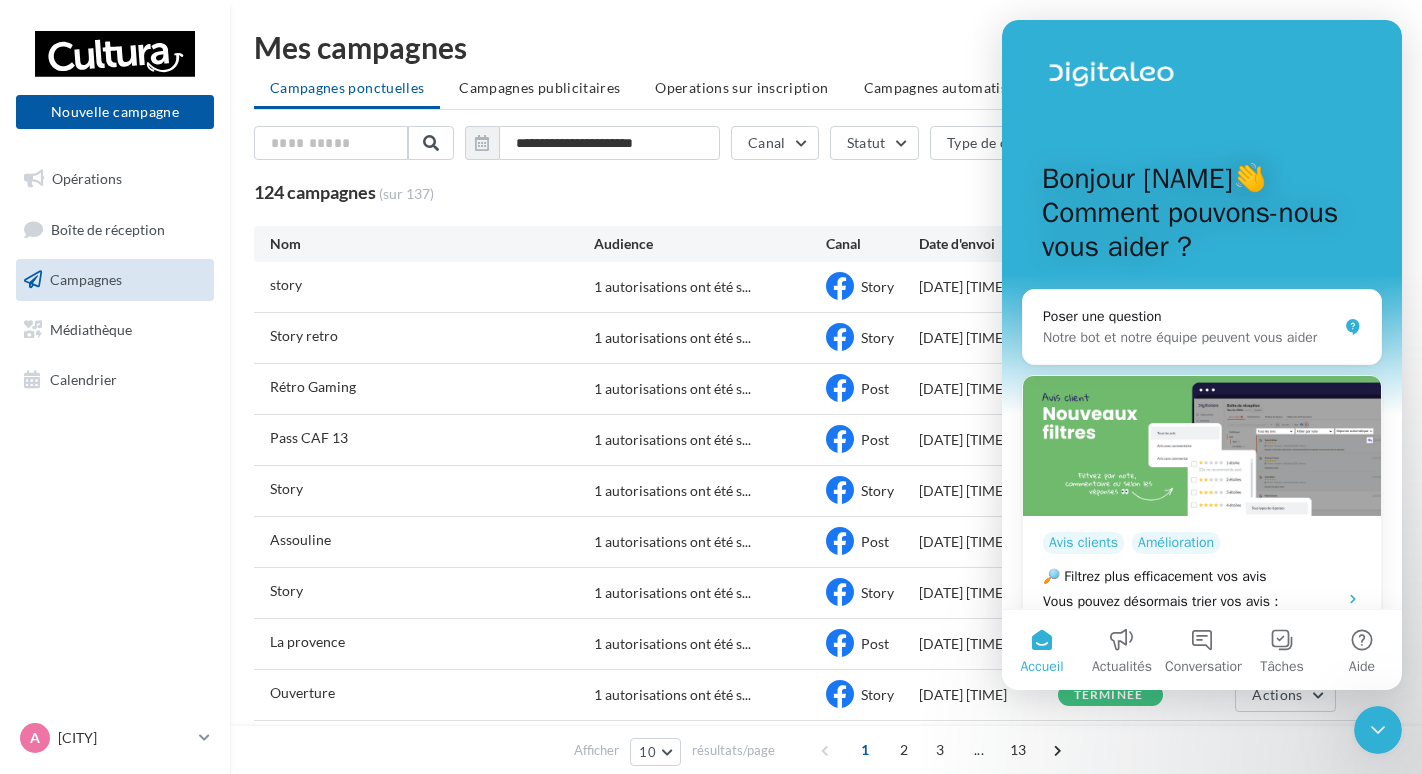scroll, scrollTop: 0, scrollLeft: 0, axis: both 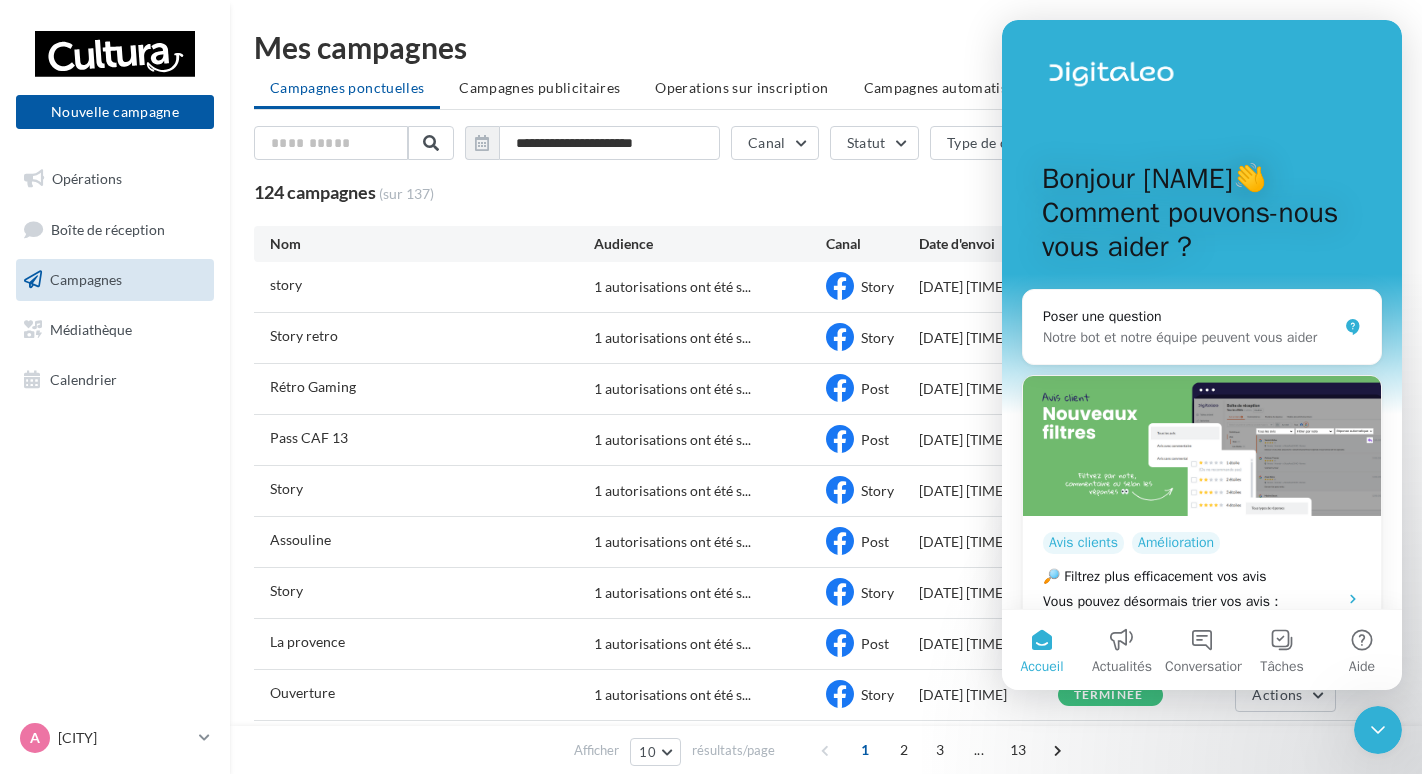 click 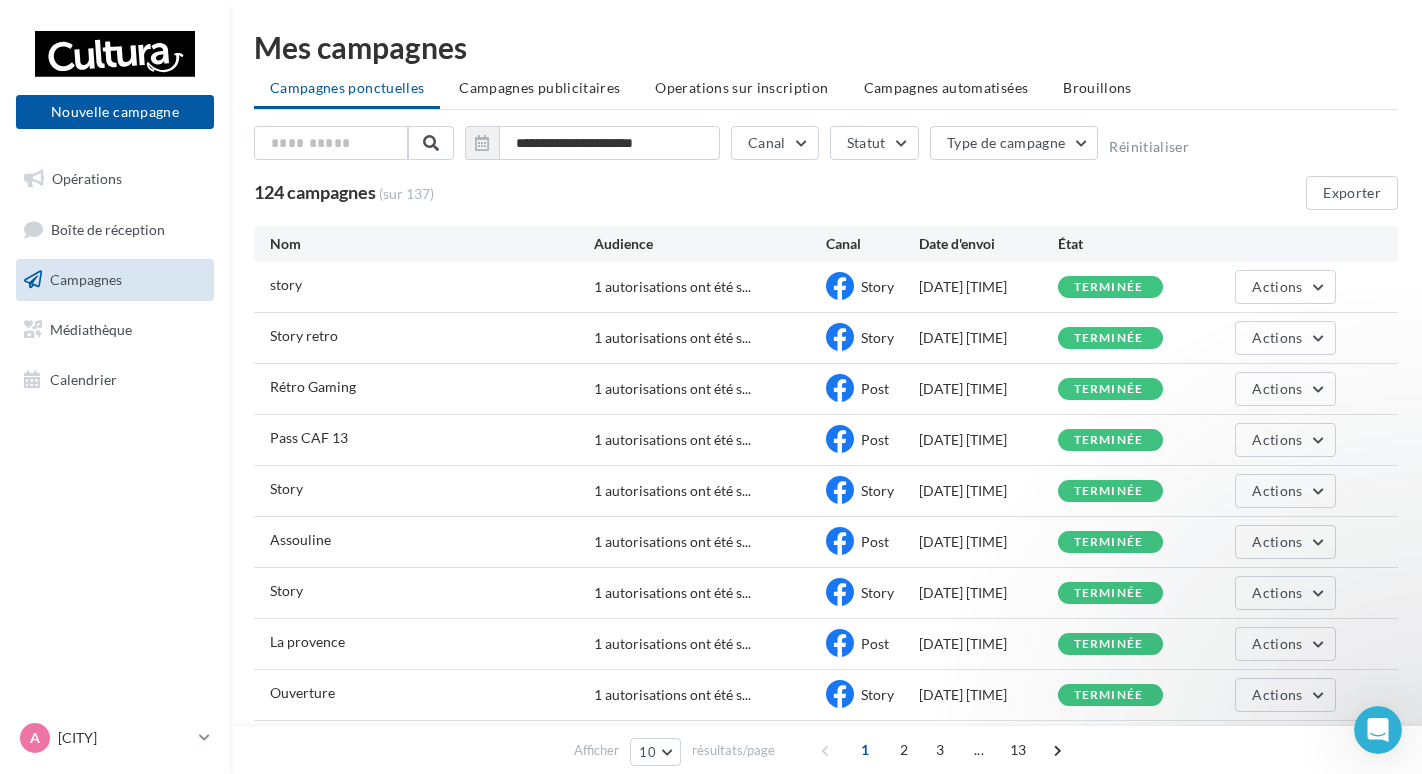 scroll, scrollTop: 0, scrollLeft: 0, axis: both 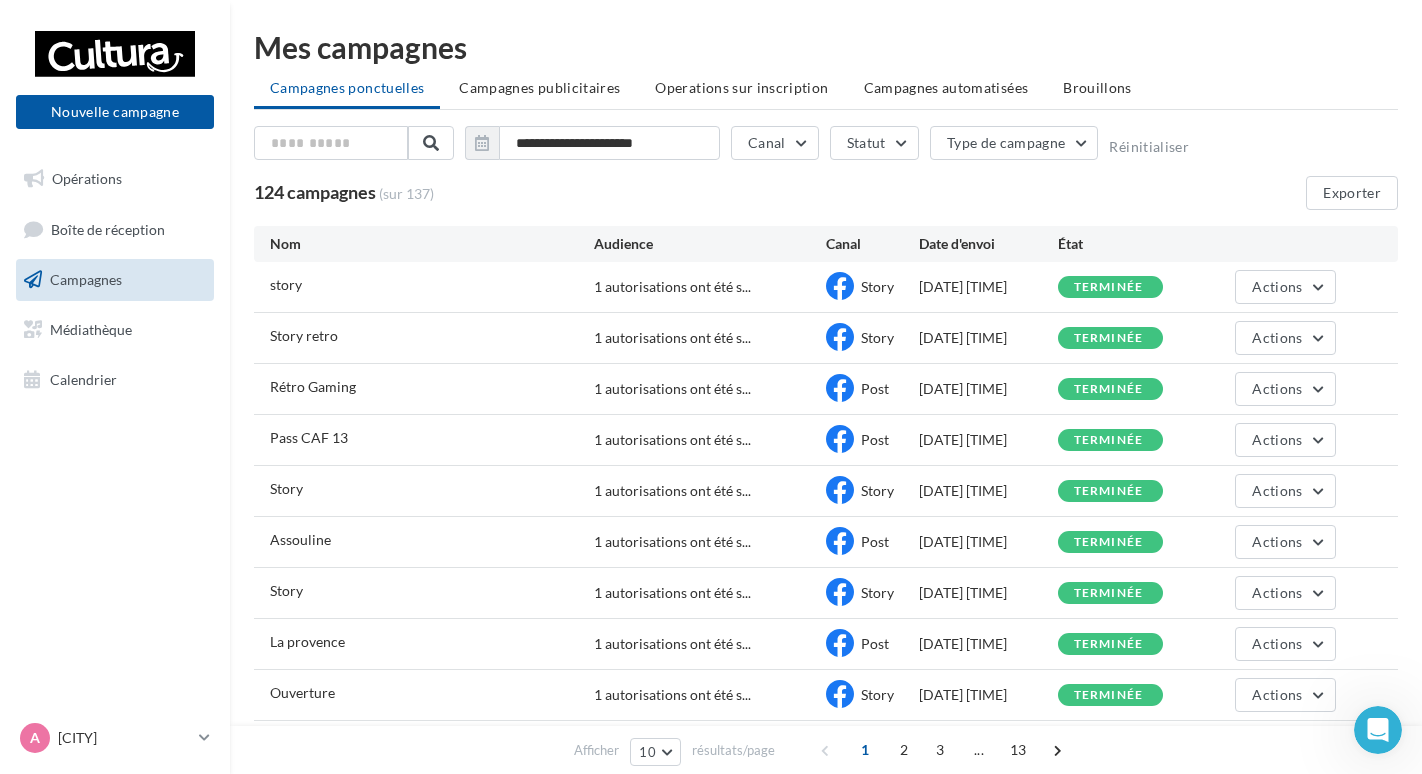 click 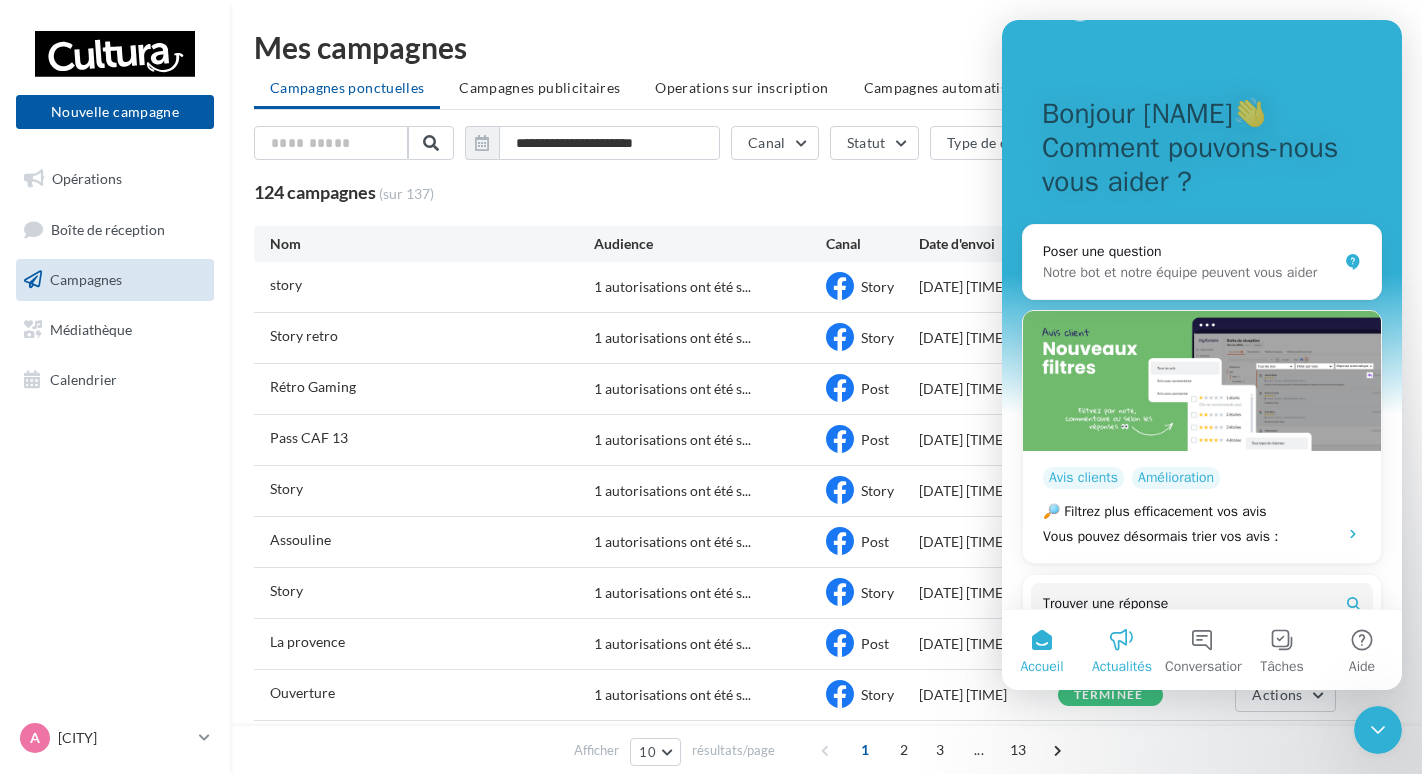 scroll, scrollTop: 100, scrollLeft: 0, axis: vertical 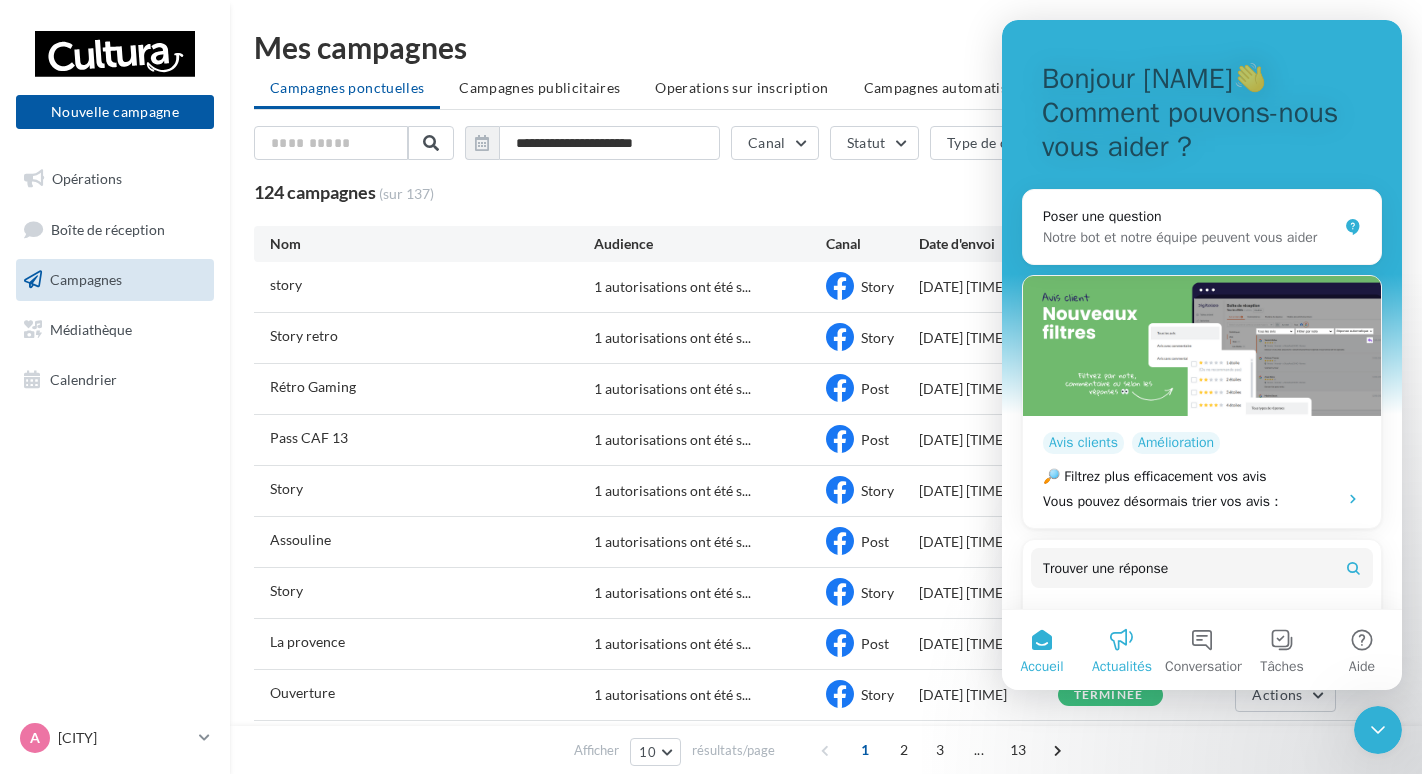 click on "Actualités" at bounding box center (1122, 650) 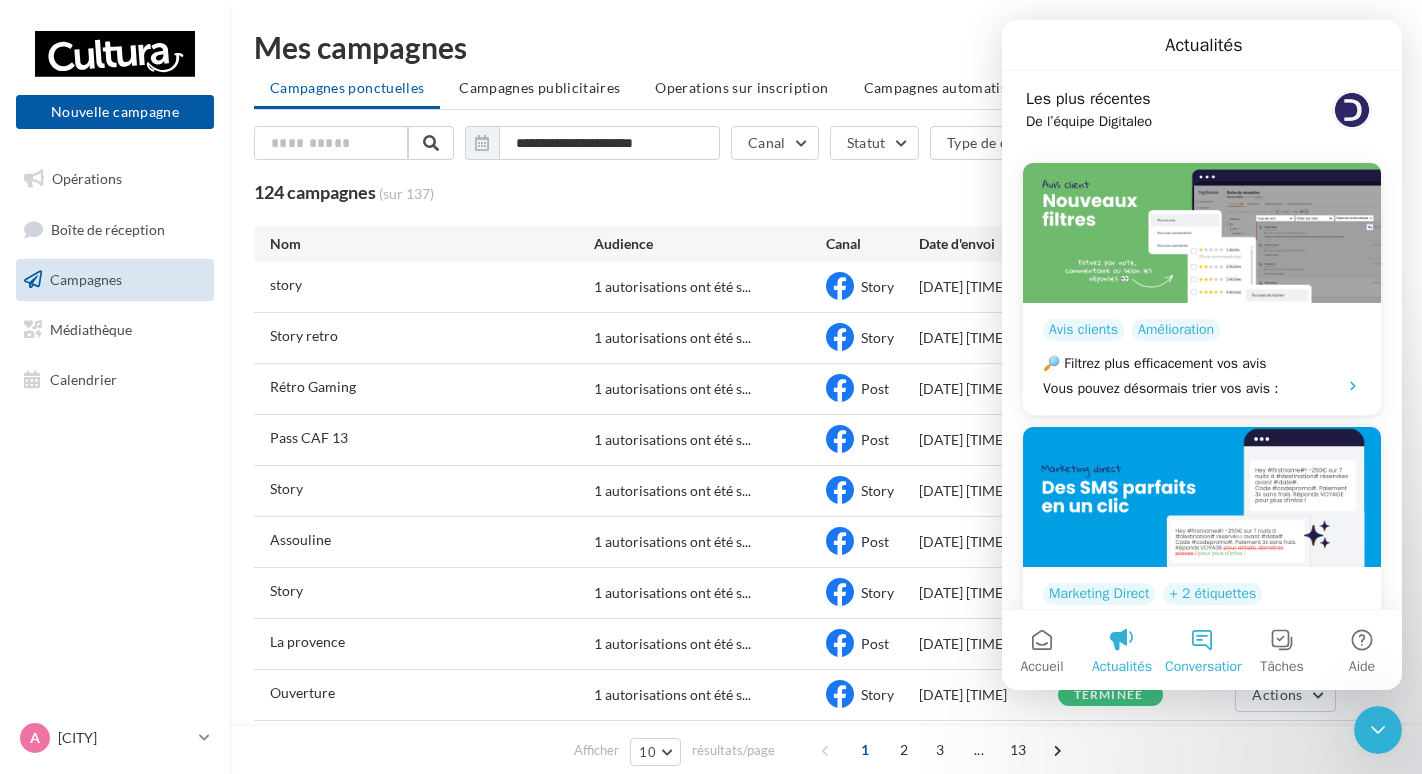 click on "Conversations" at bounding box center [1202, 650] 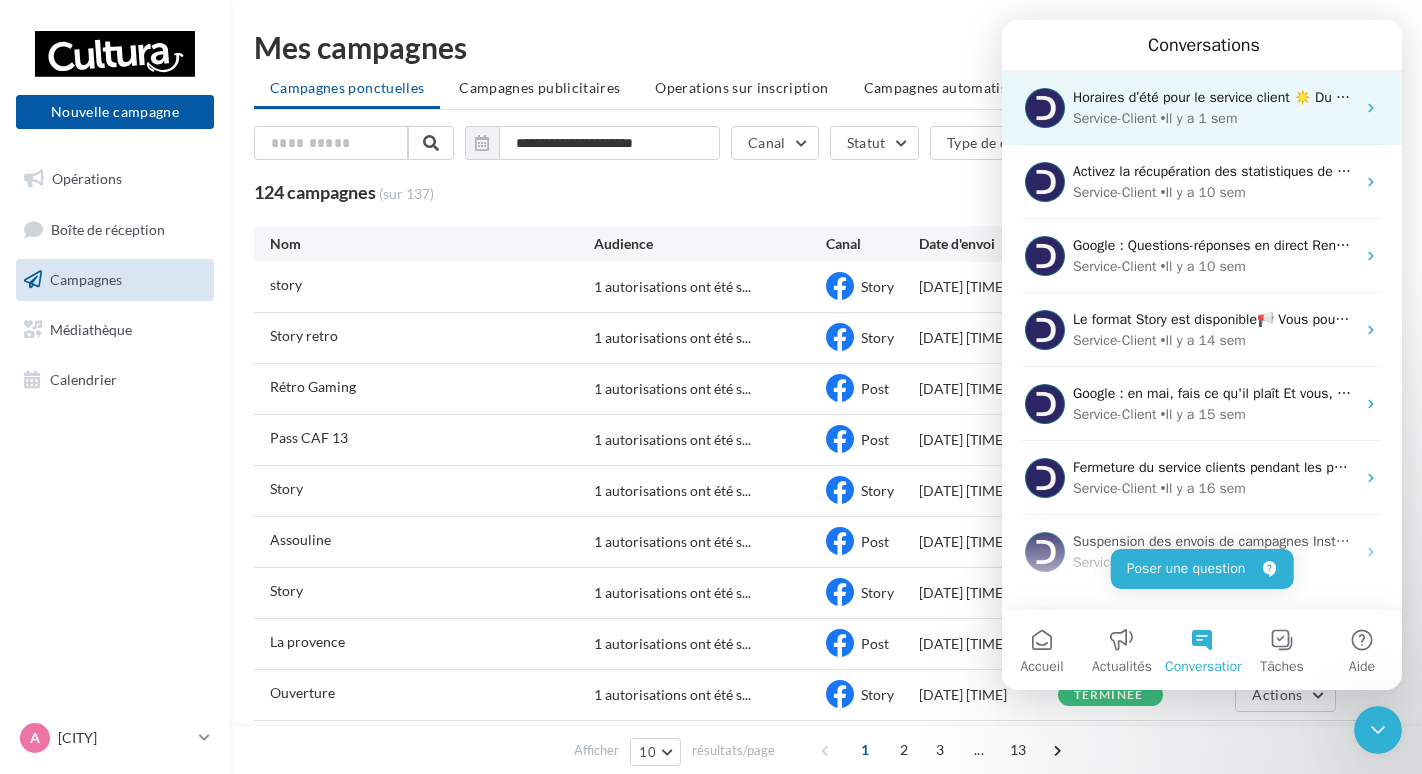 click on "Horaires d’été pour le service client ☀️ Du 28/07 au 29/08, notre service client passe en horaires d'été : - Lundi à jeudi : 9h-12h30 / 14h-18h - Vendredi : 9h-12h30 / 14h-17h30 Le service sera exceptionnellement fermé les 28 & 29 août. Notre agent d'aide et notre aide en ligne restent disponibles en continu pour vous accompagner." at bounding box center (1214, 97) 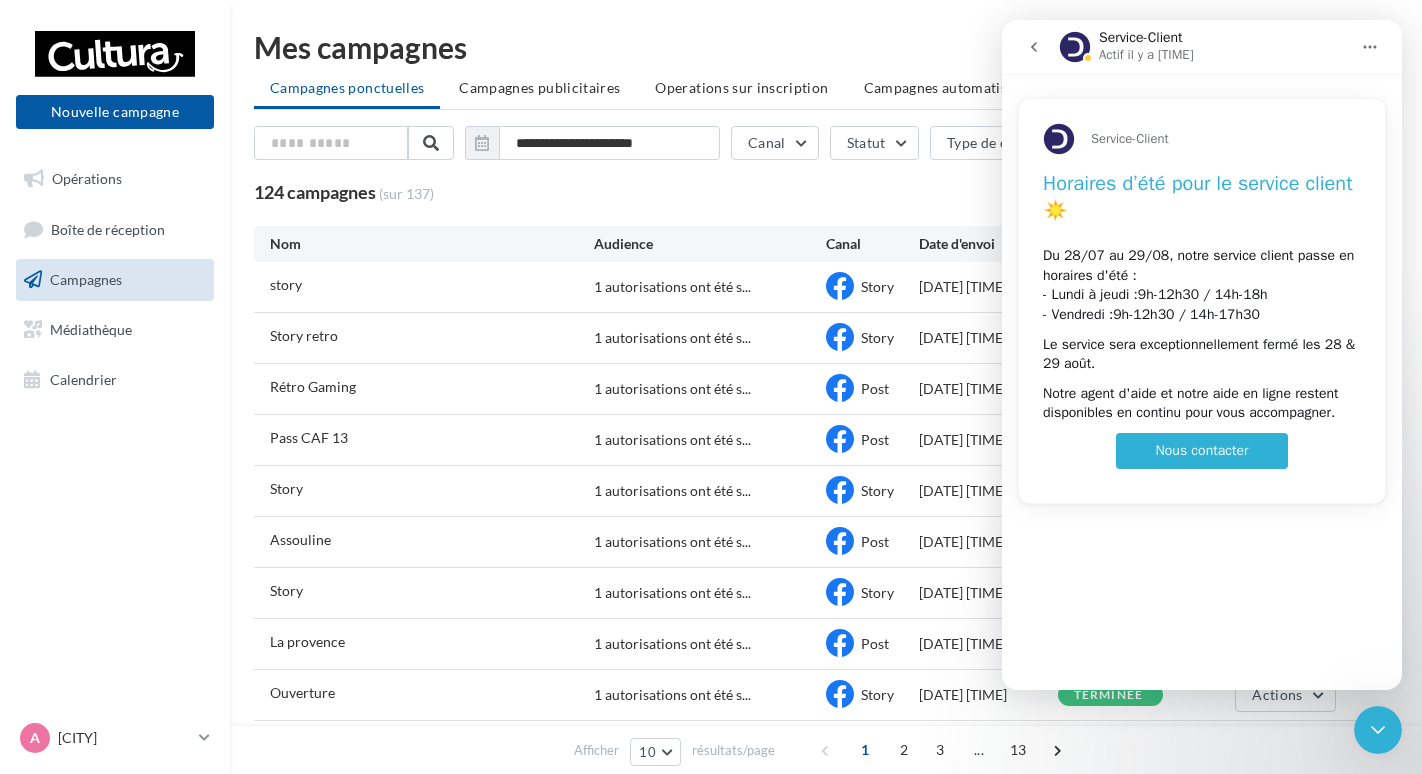 click 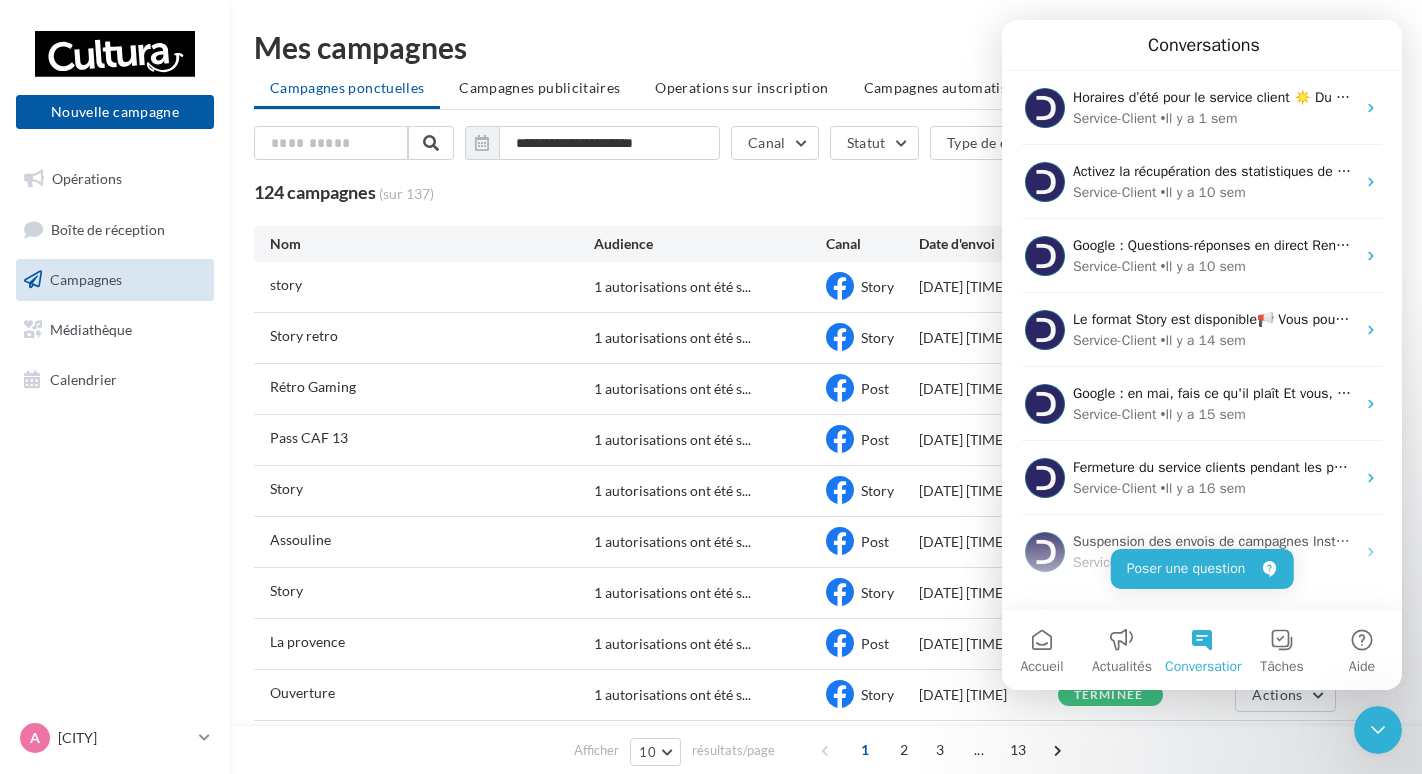 click on "124 campagnes
(sur 137)
Exporter" at bounding box center [826, 193] 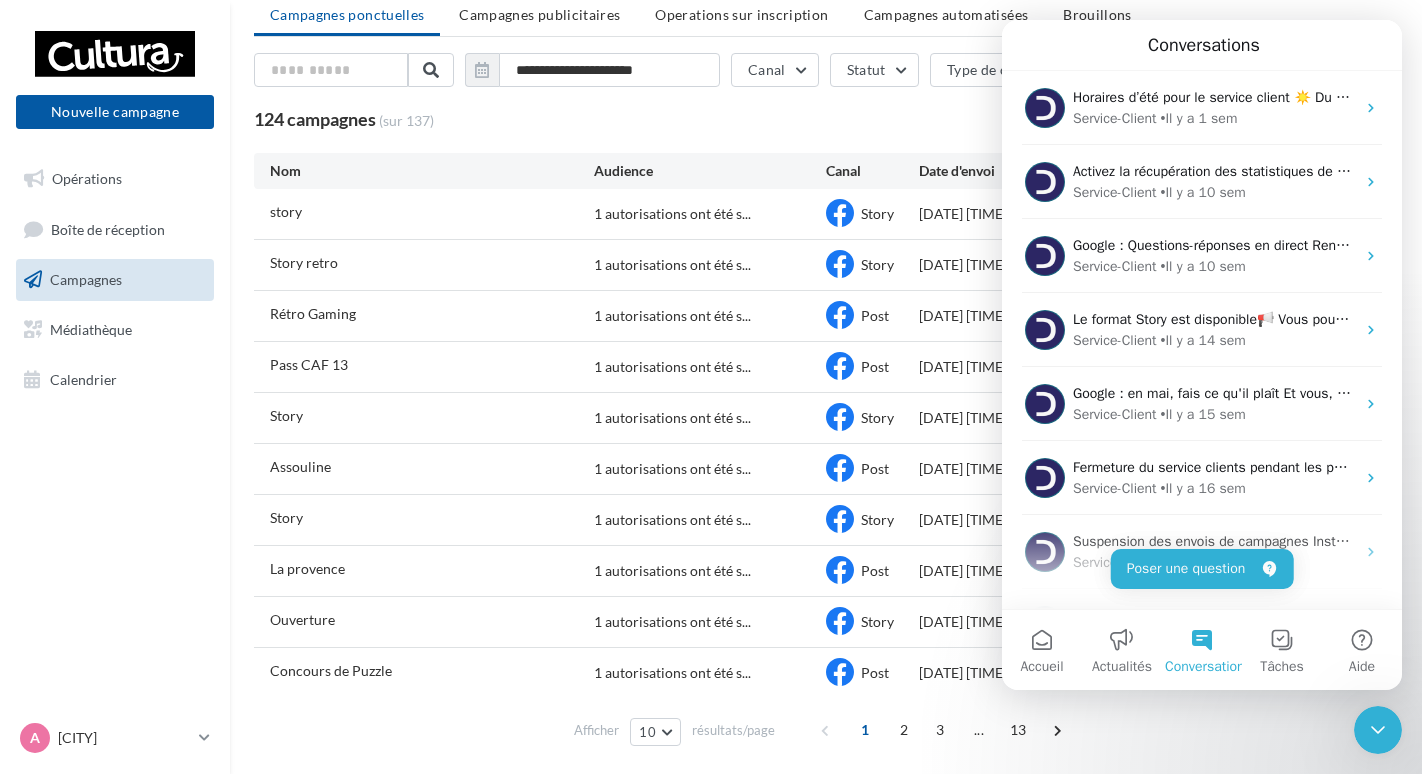 scroll, scrollTop: 139, scrollLeft: 0, axis: vertical 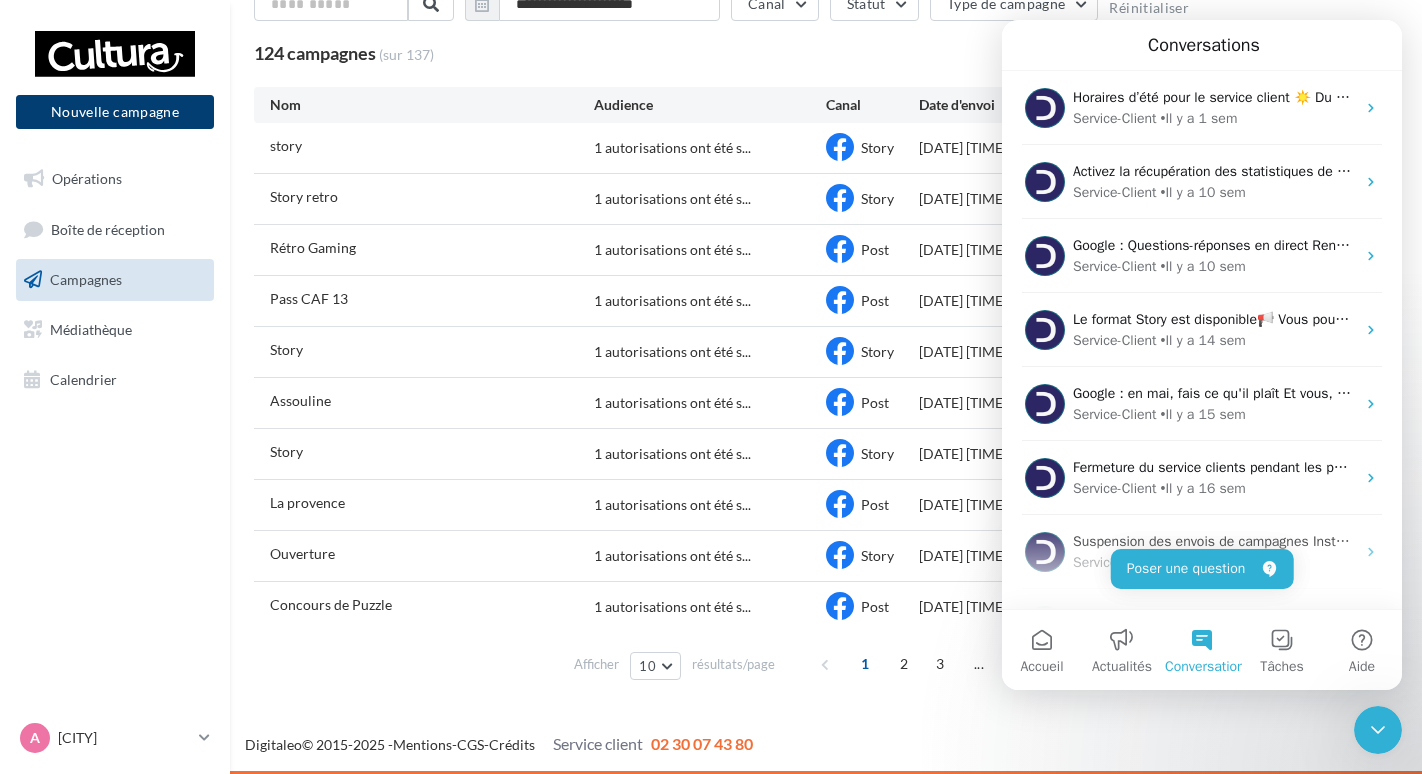 click on "Nouvelle campagne" at bounding box center [115, 112] 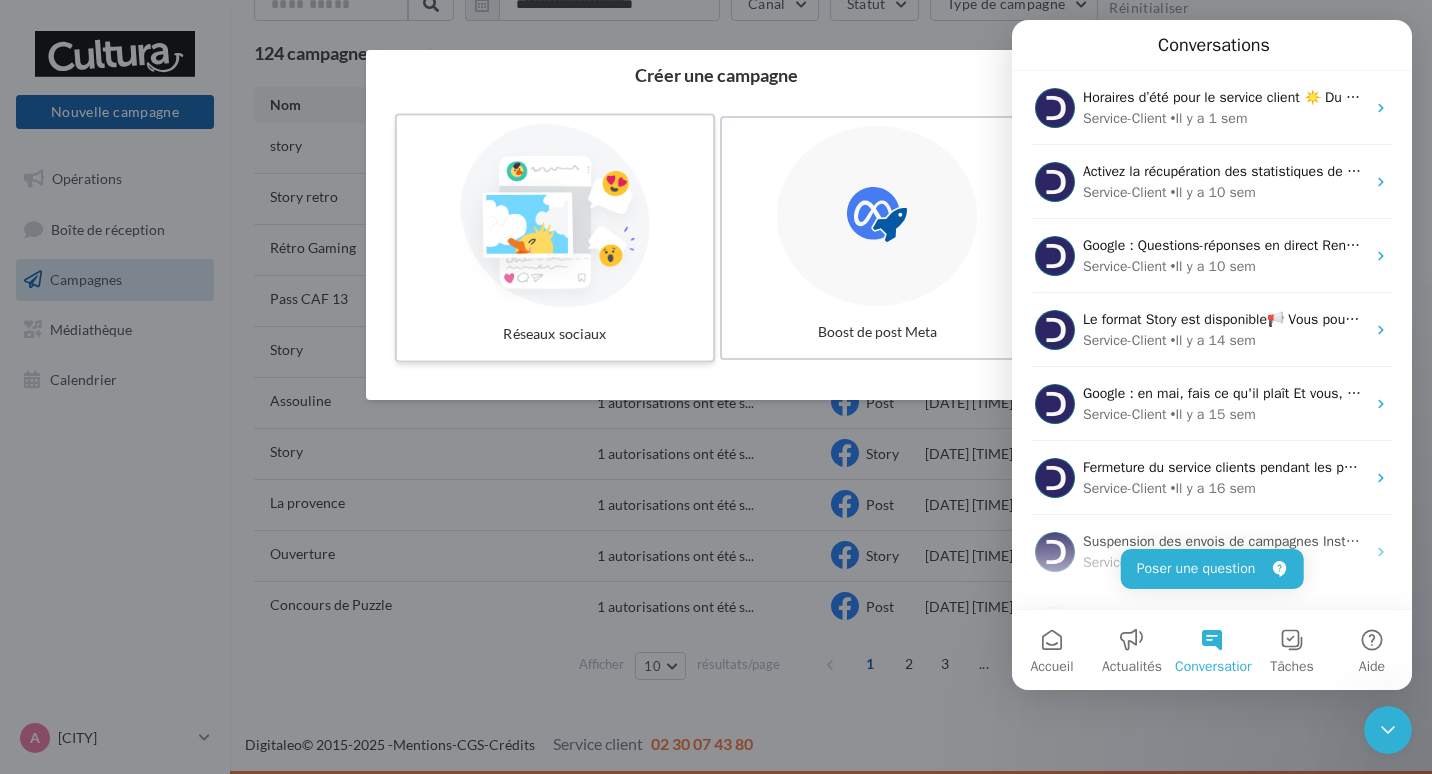 click at bounding box center (555, 216) 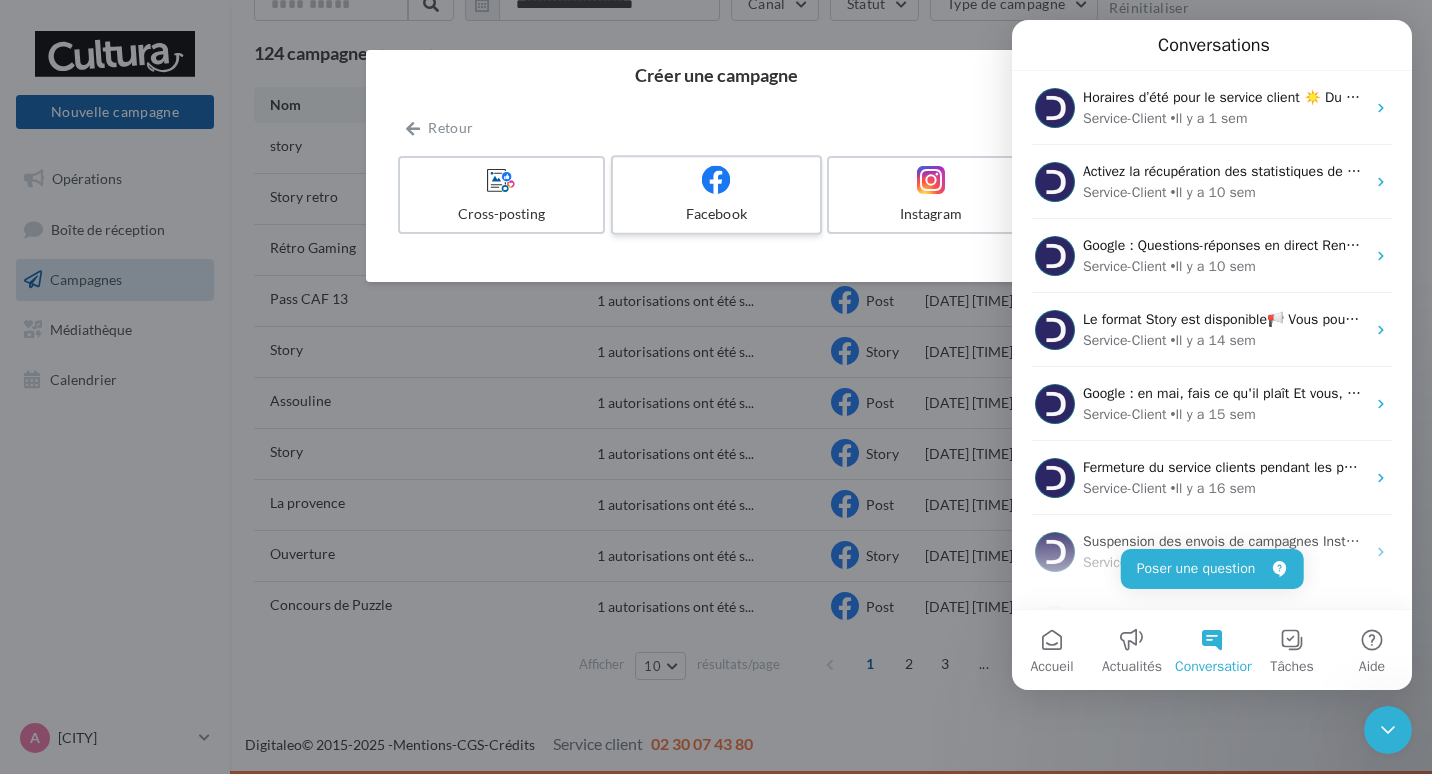 click on "Facebook" at bounding box center (716, 195) 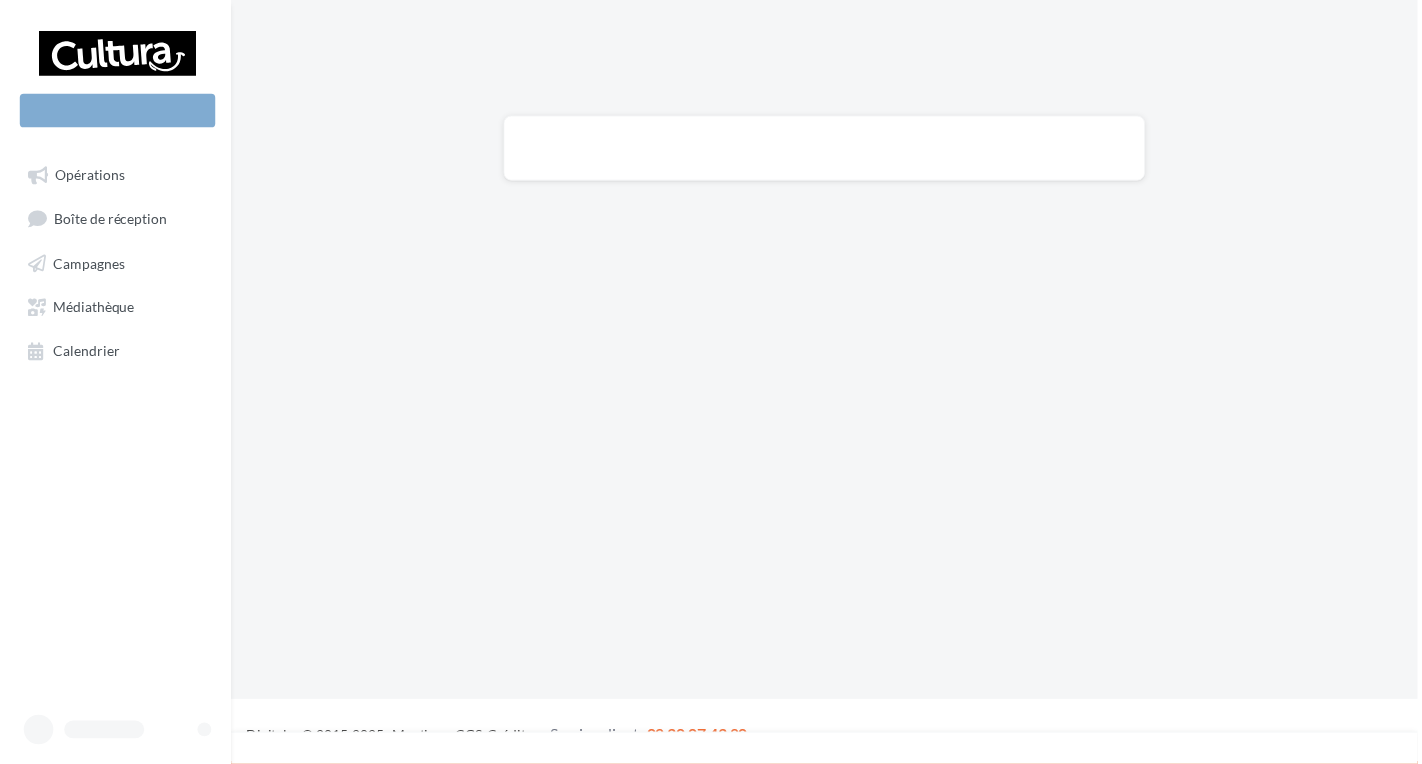 scroll, scrollTop: 0, scrollLeft: 0, axis: both 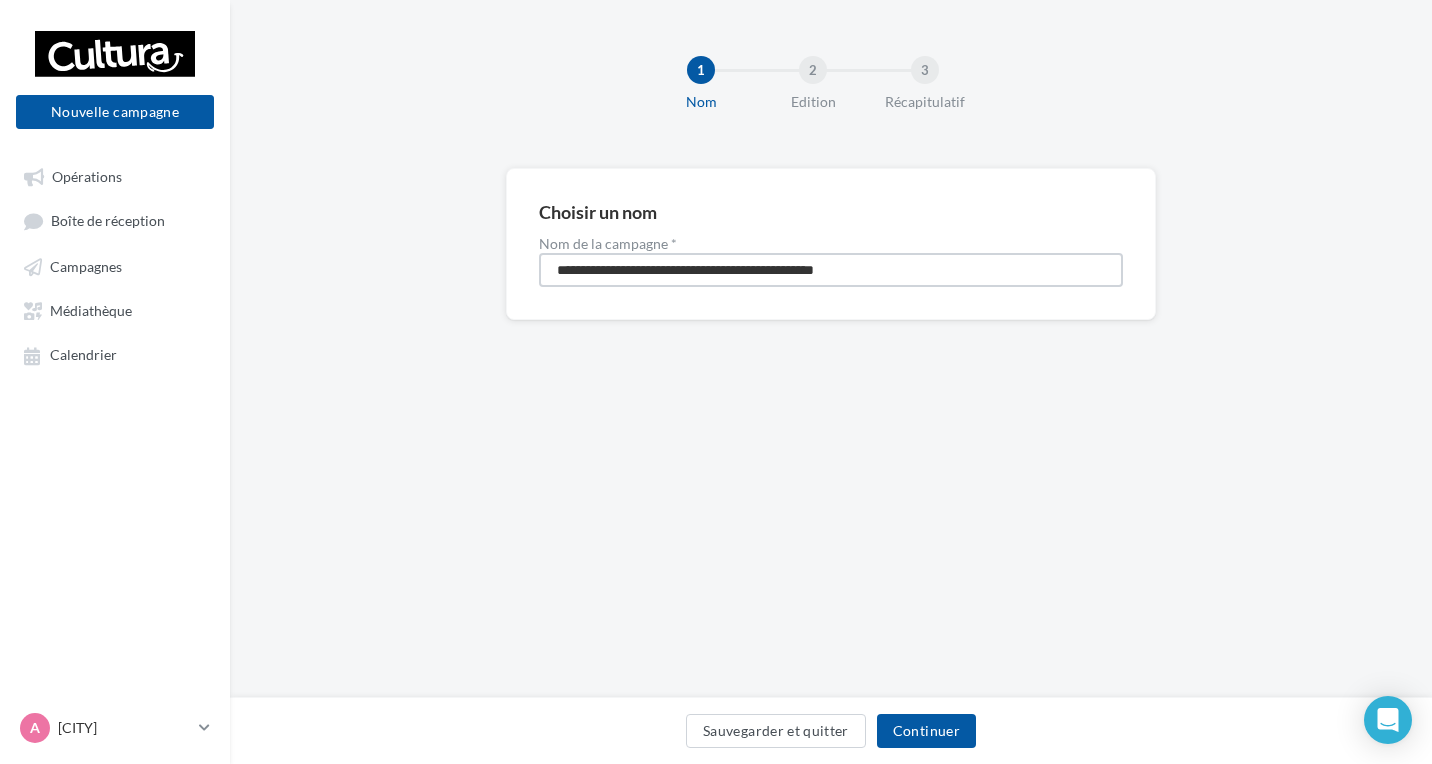 click on "**********" at bounding box center (831, 270) 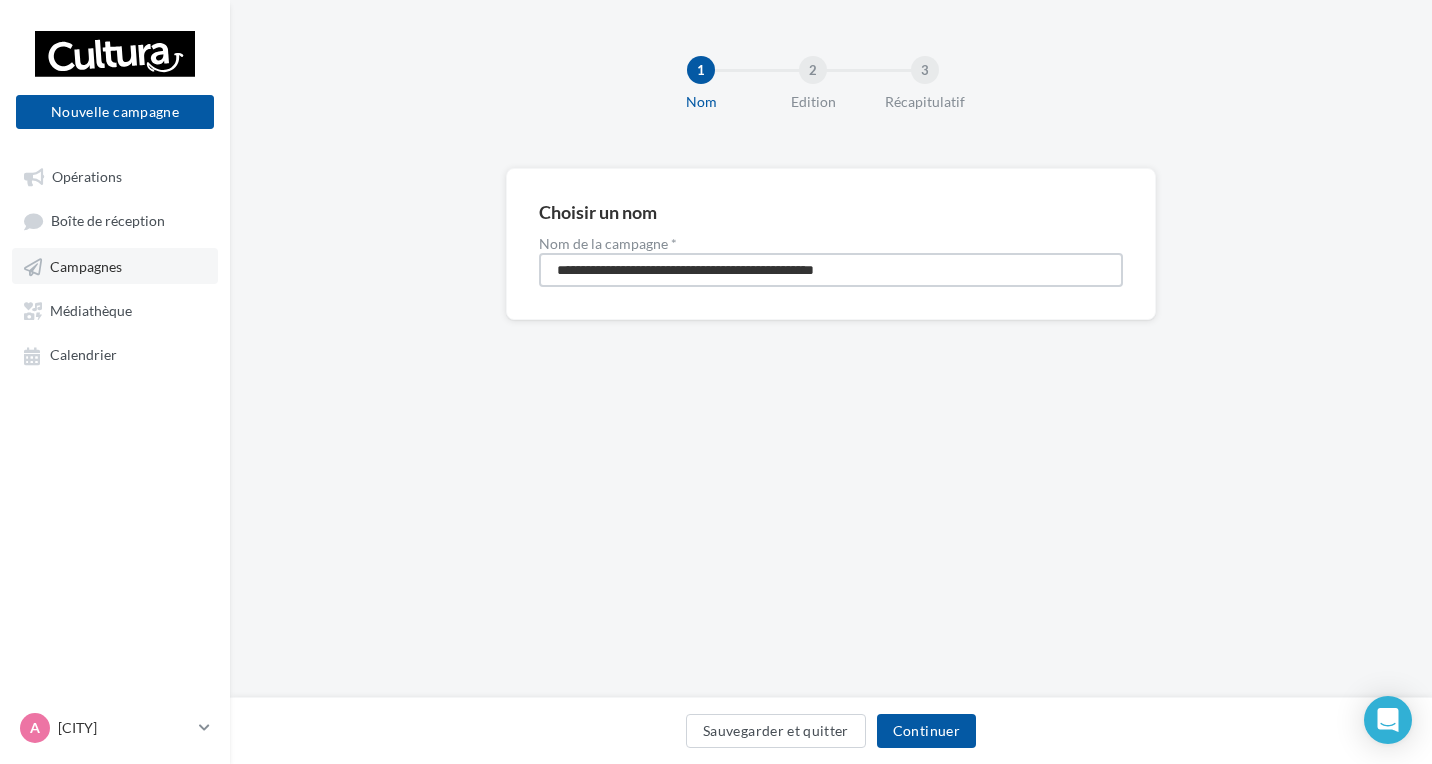 drag, startPoint x: 971, startPoint y: 270, endPoint x: 34, endPoint y: 272, distance: 937.00214 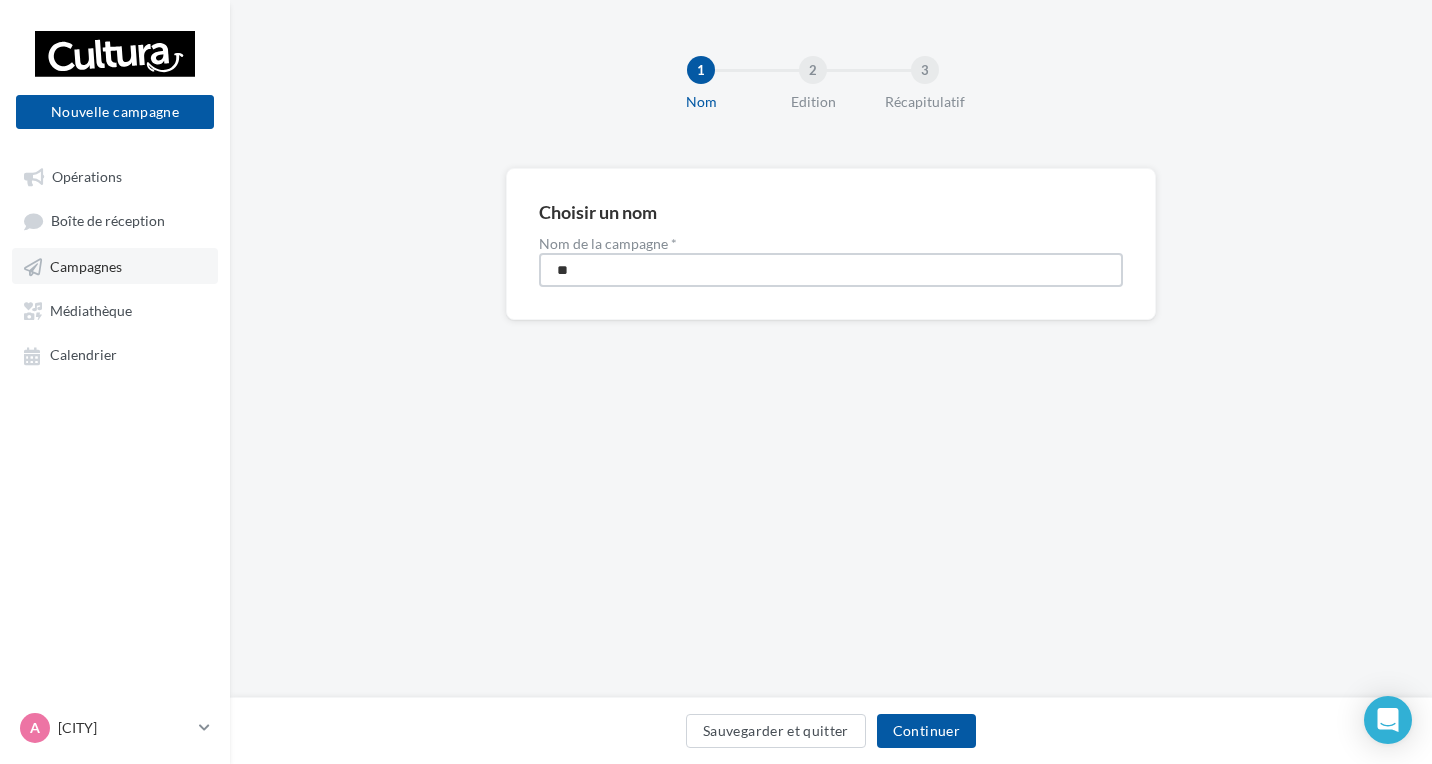 type on "*" 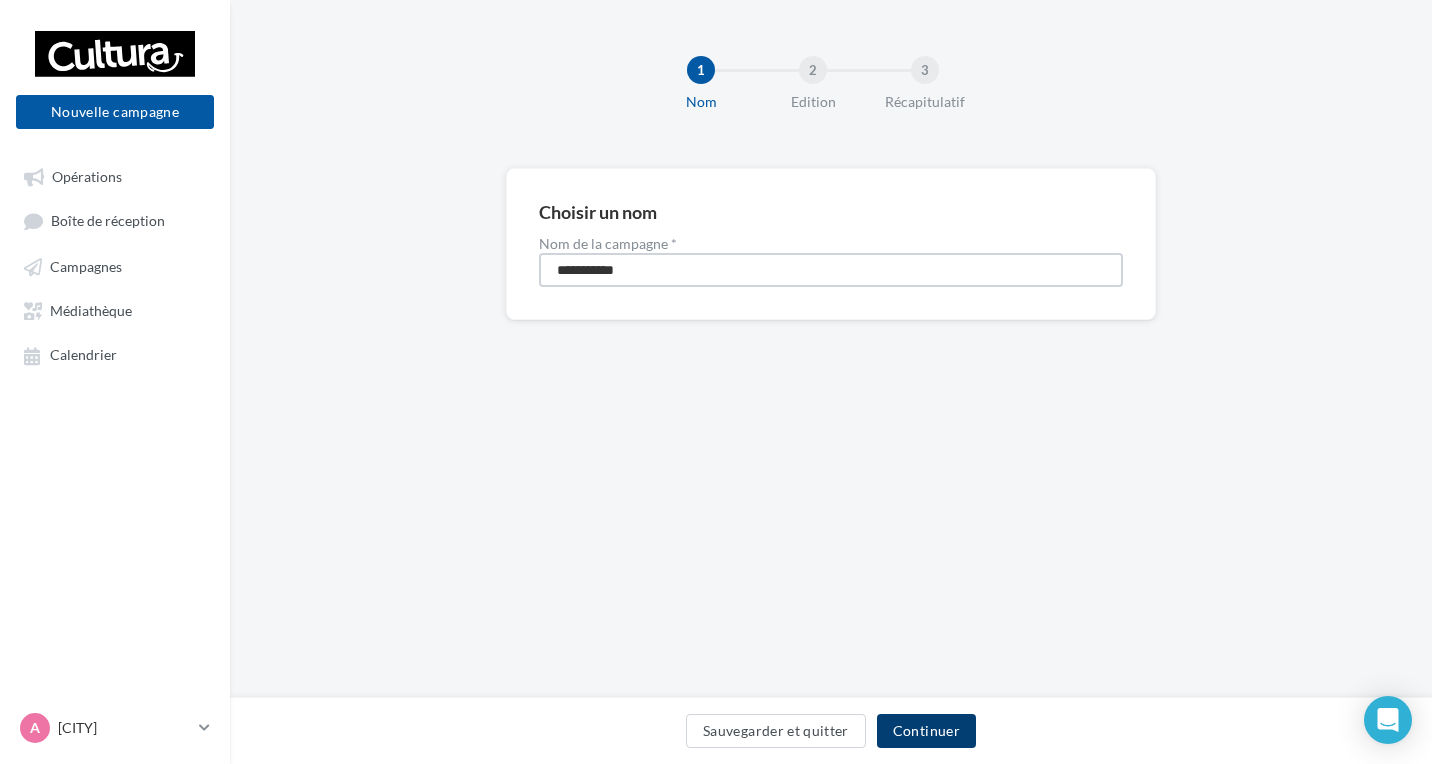type on "**********" 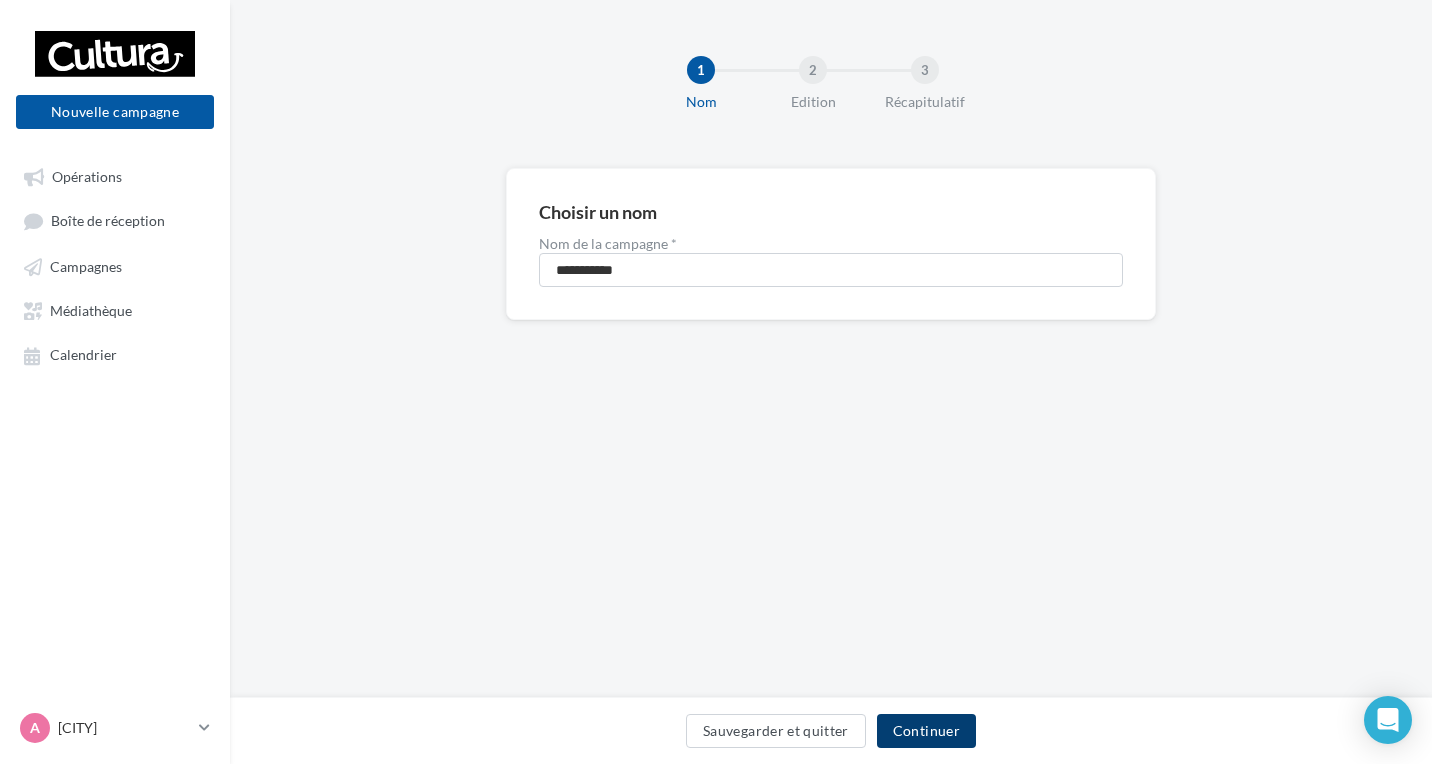 click on "Continuer" at bounding box center (926, 731) 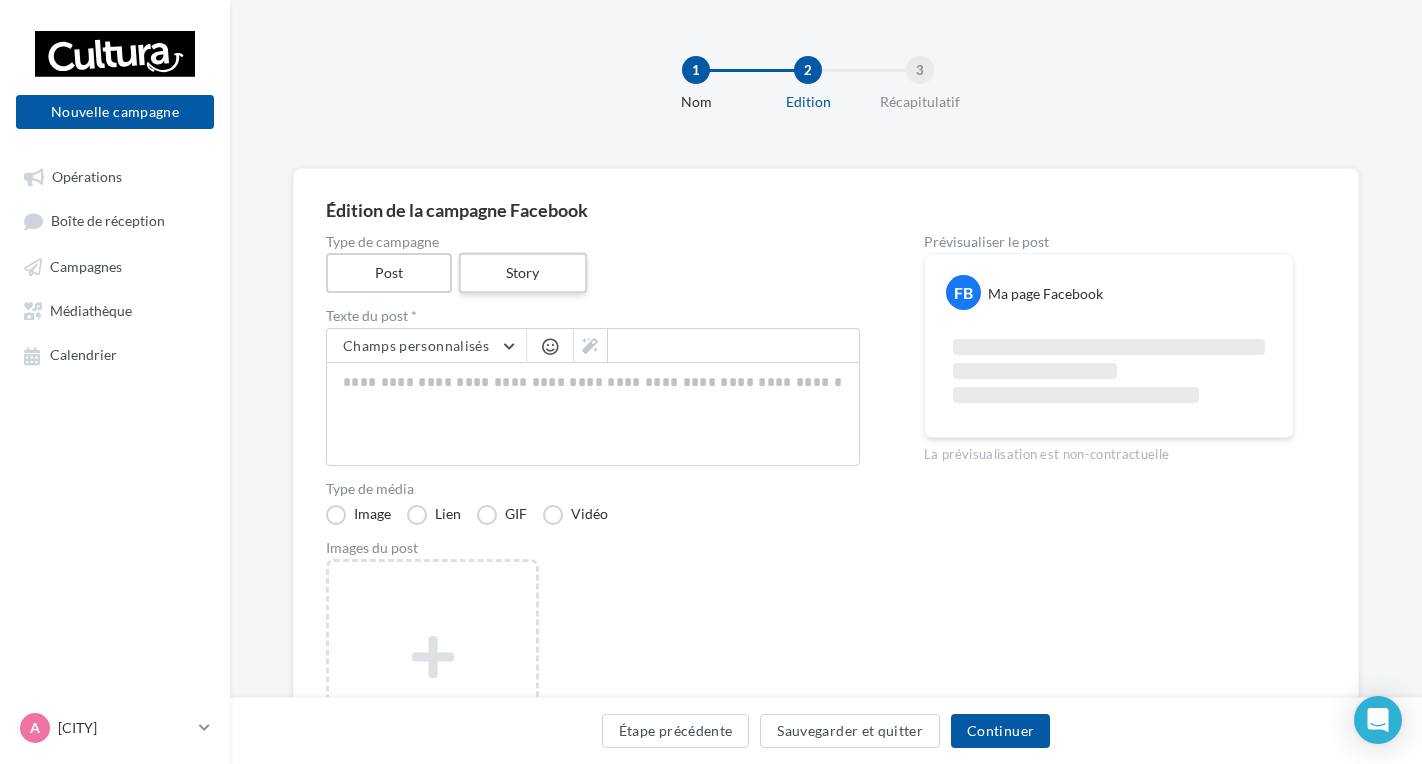click on "Story" at bounding box center [522, 273] 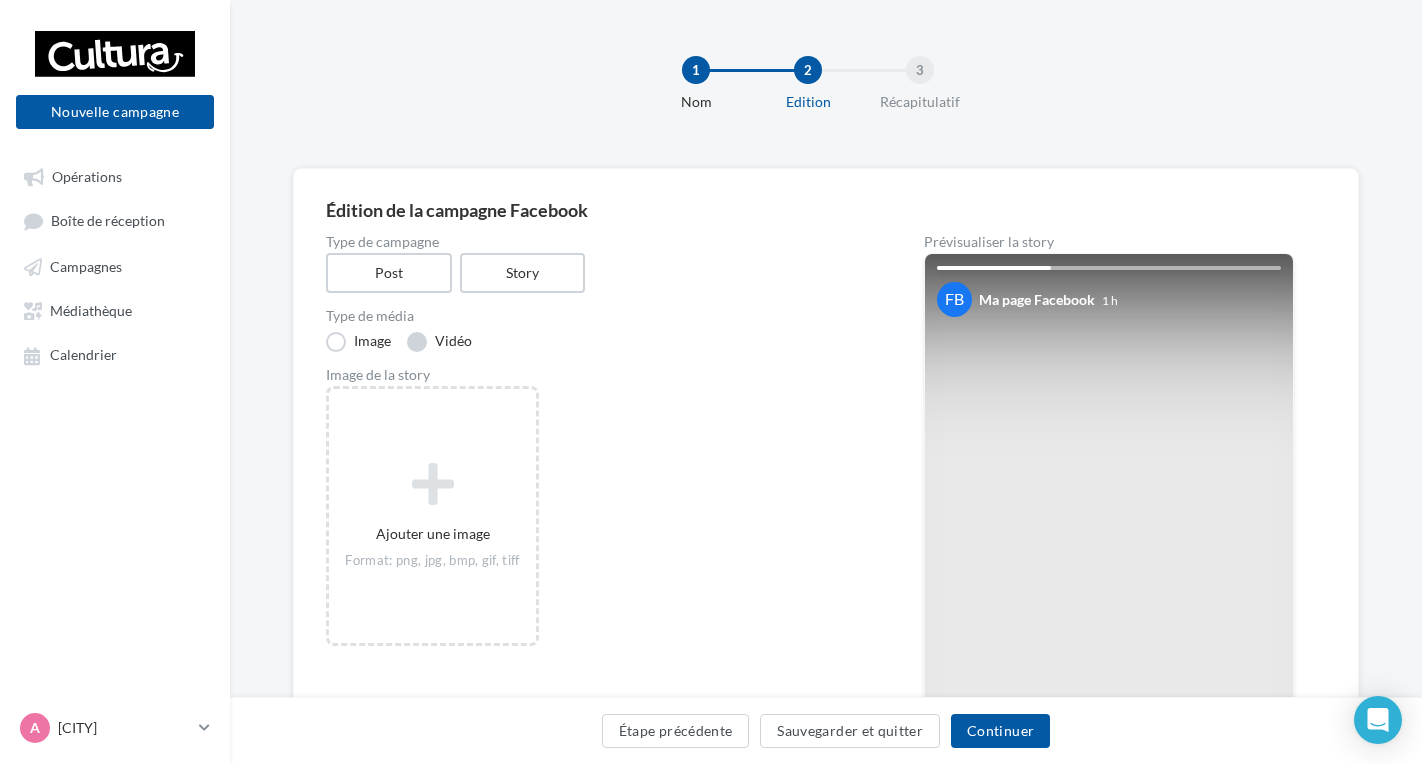 click on "Vidéo" at bounding box center [439, 342] 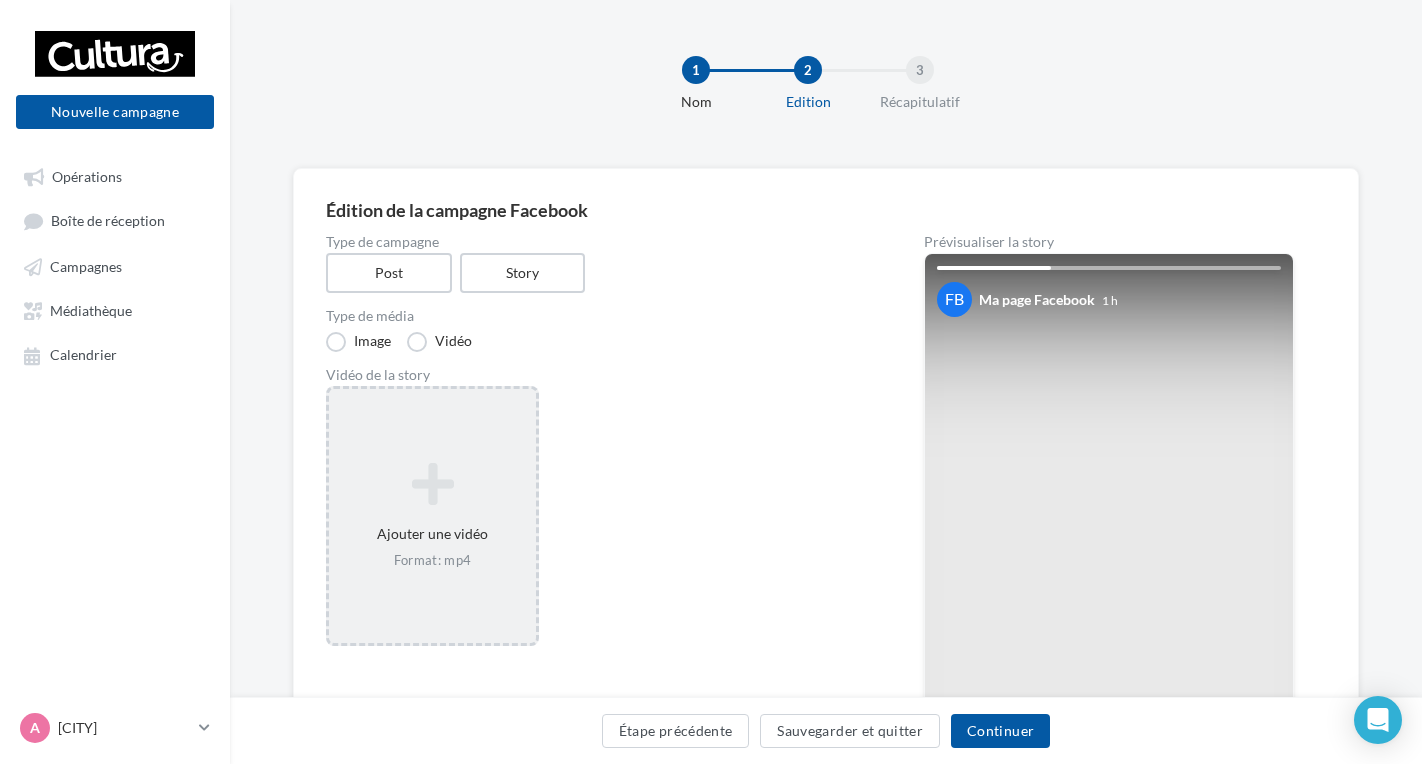 click at bounding box center (432, 484) 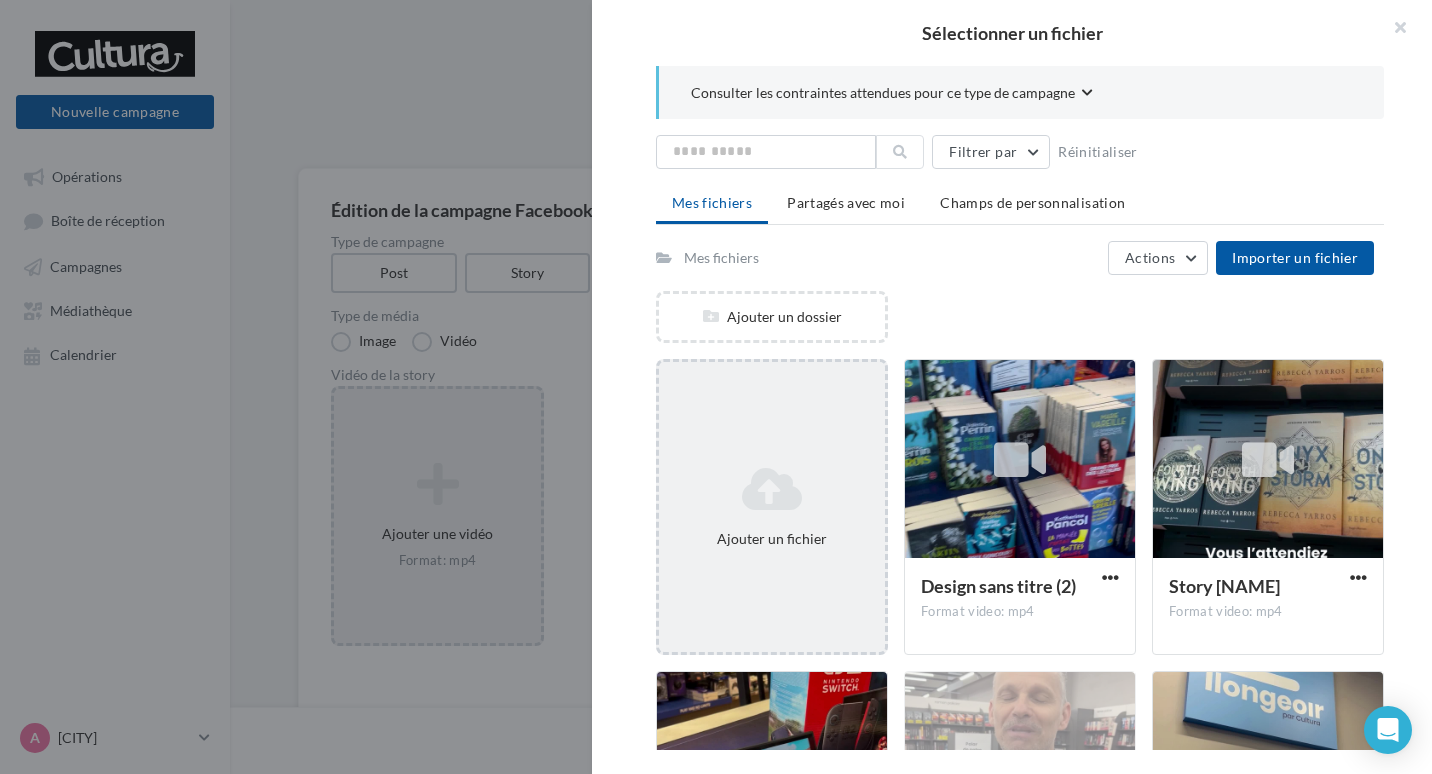 click on "Ajouter un fichier" at bounding box center (772, 539) 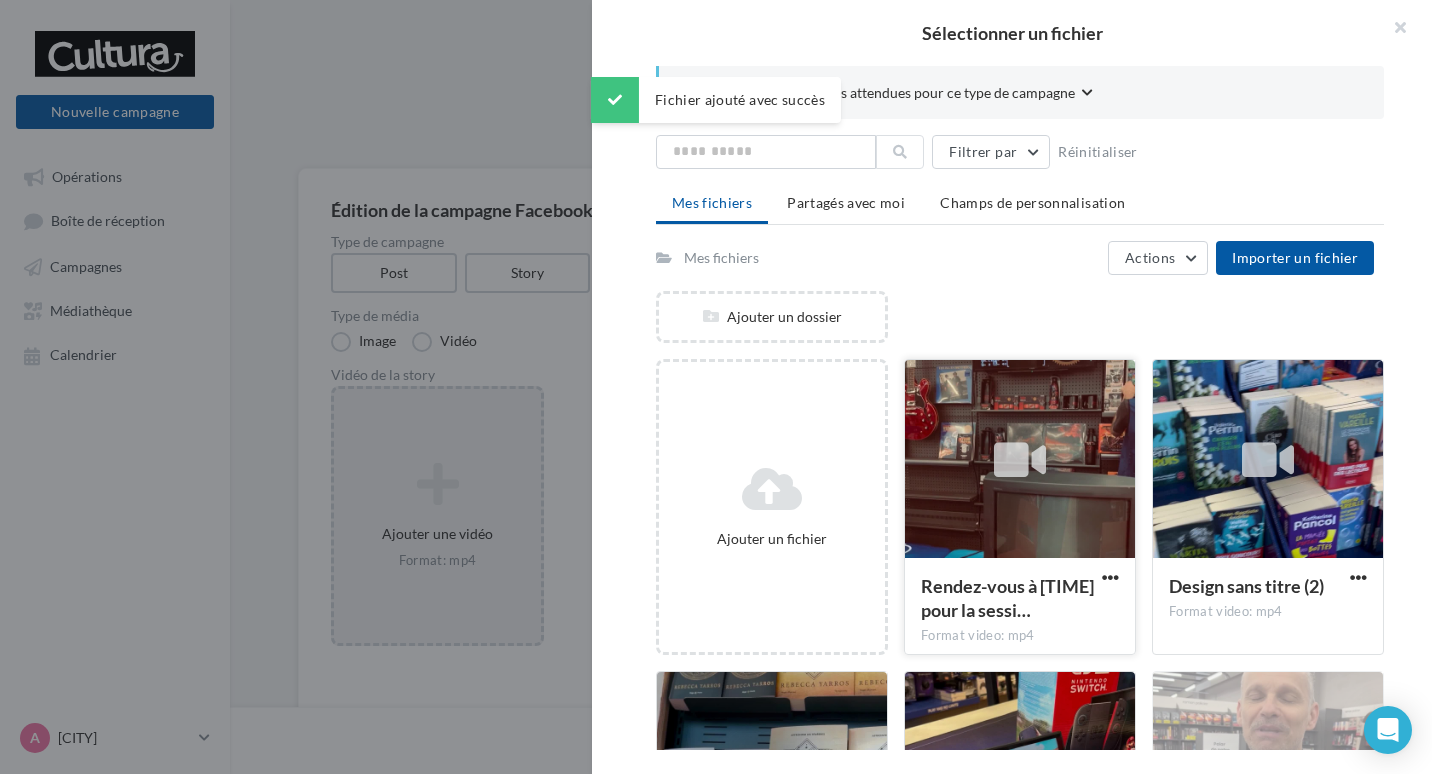 click at bounding box center (1020, 460) 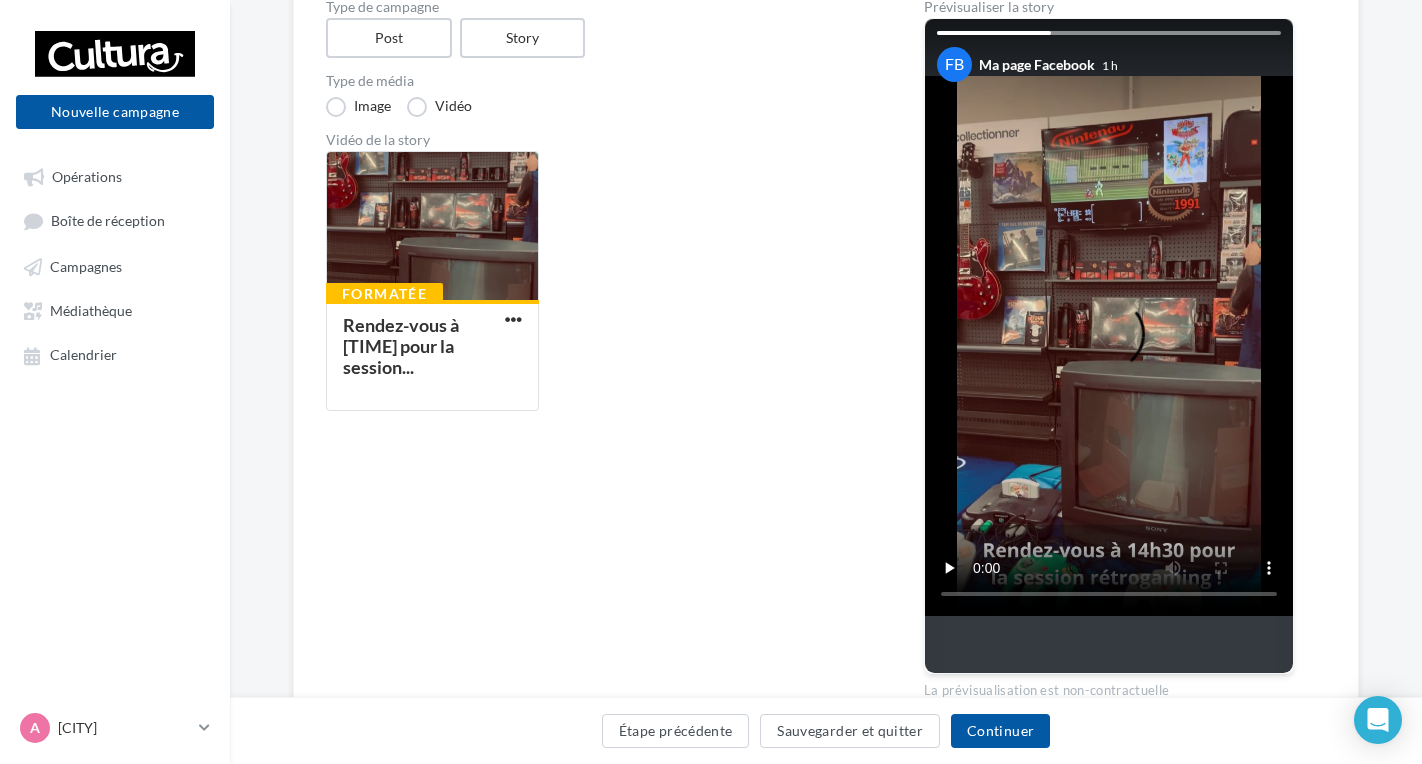 scroll, scrollTop: 238, scrollLeft: 0, axis: vertical 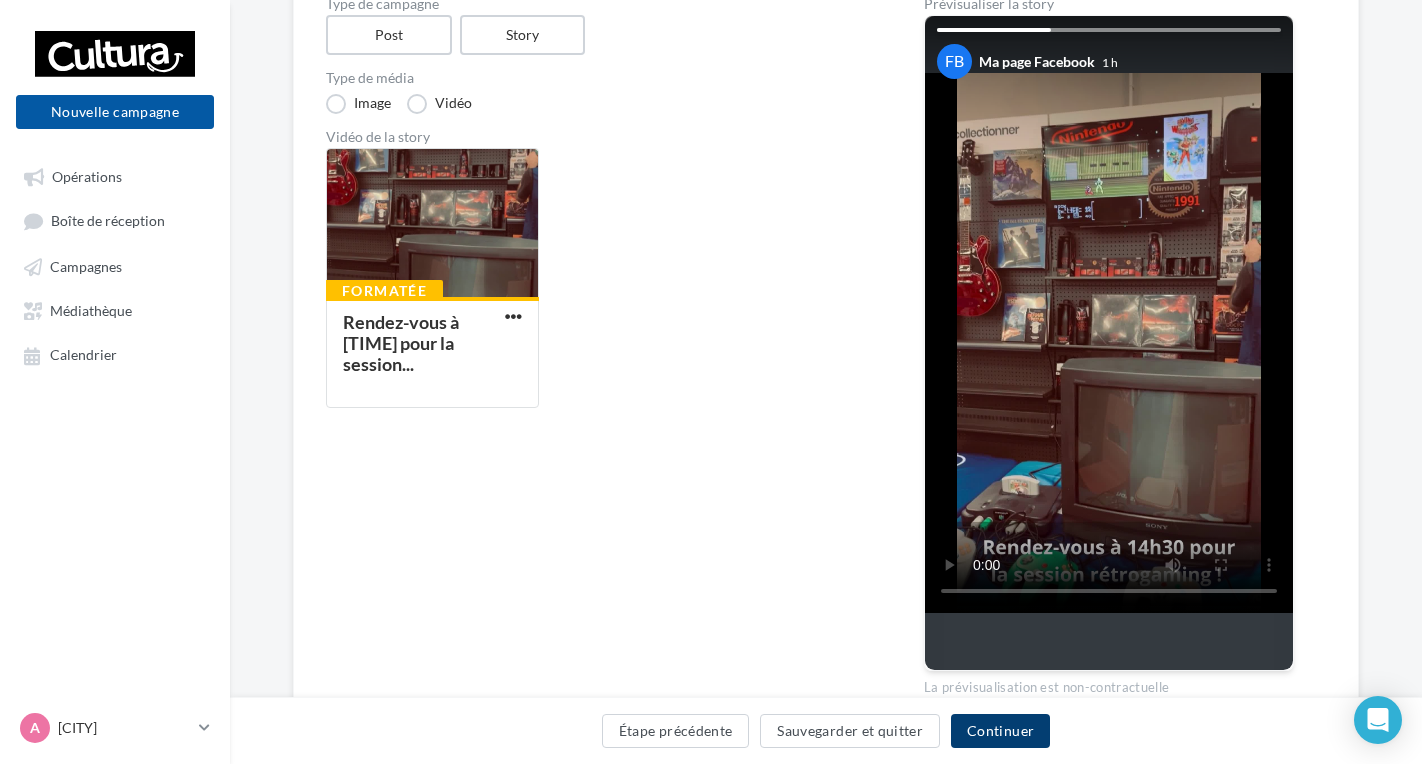 click on "Continuer" at bounding box center [1000, 731] 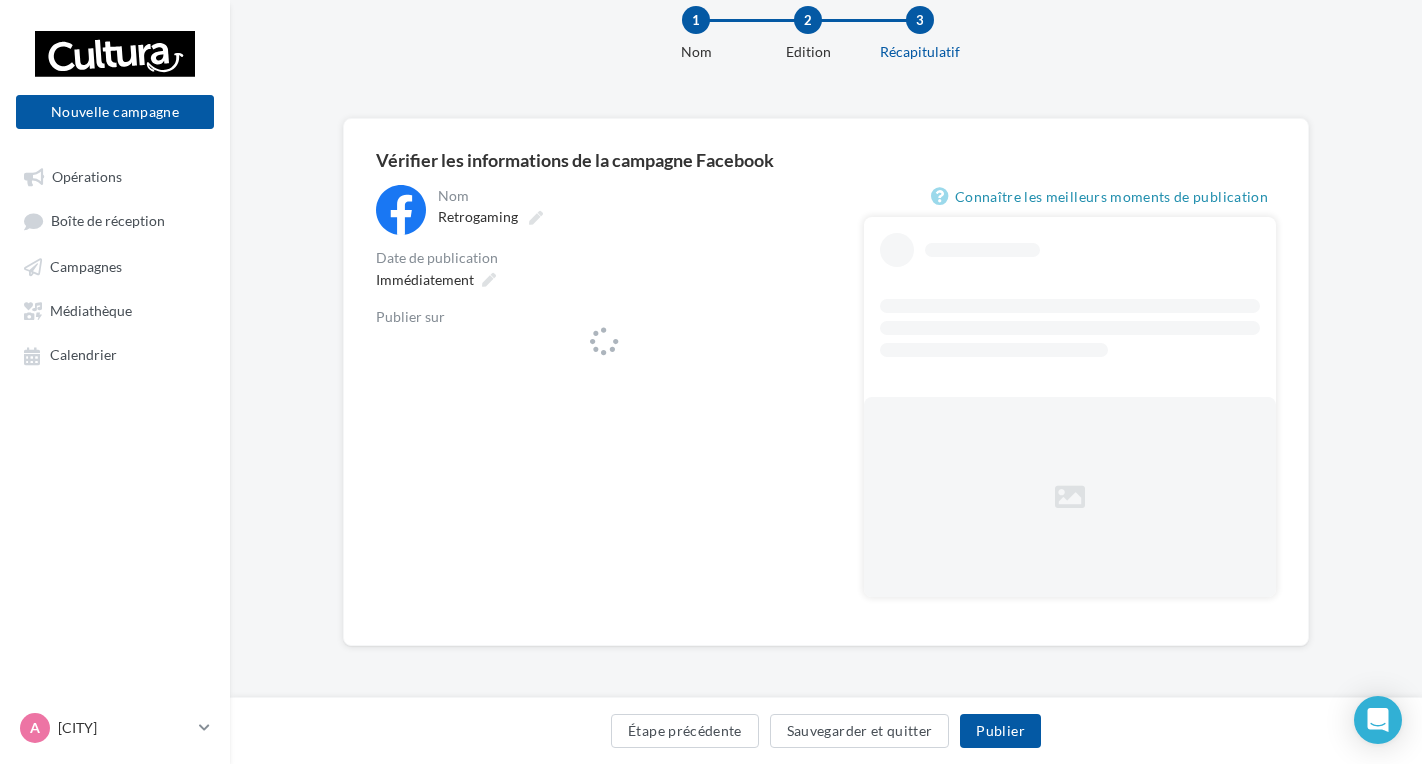 scroll, scrollTop: 50, scrollLeft: 0, axis: vertical 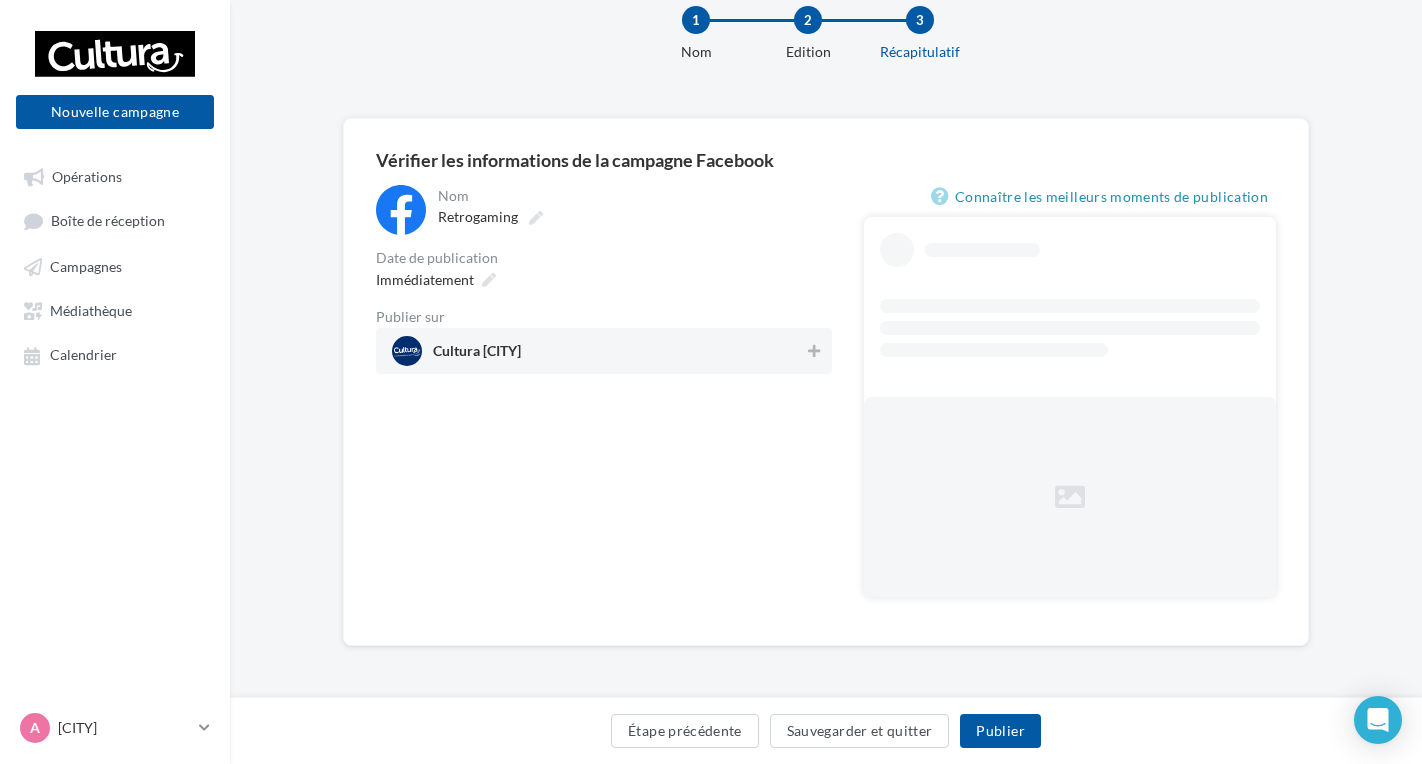 click on "[CITY] Aubagne" at bounding box center (598, 351) 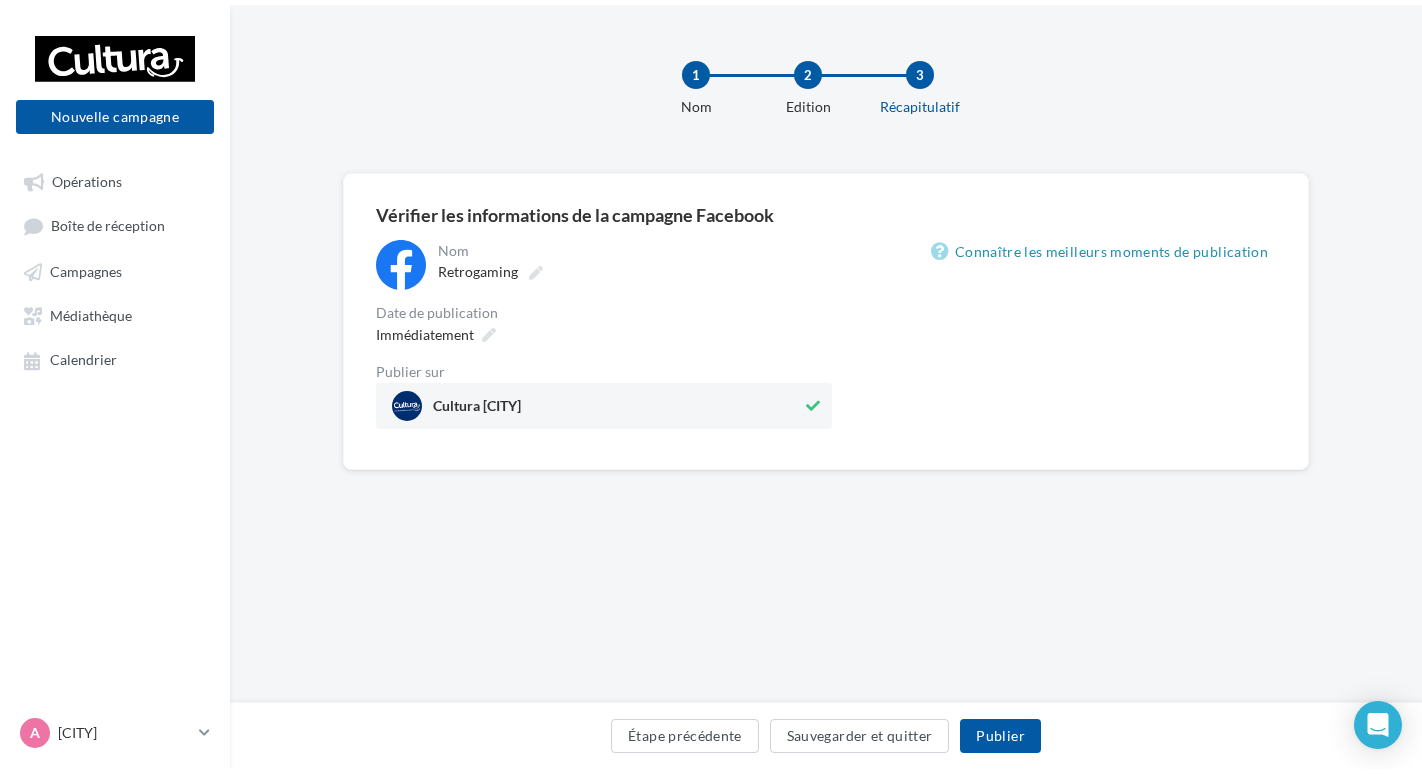 scroll, scrollTop: 0, scrollLeft: 0, axis: both 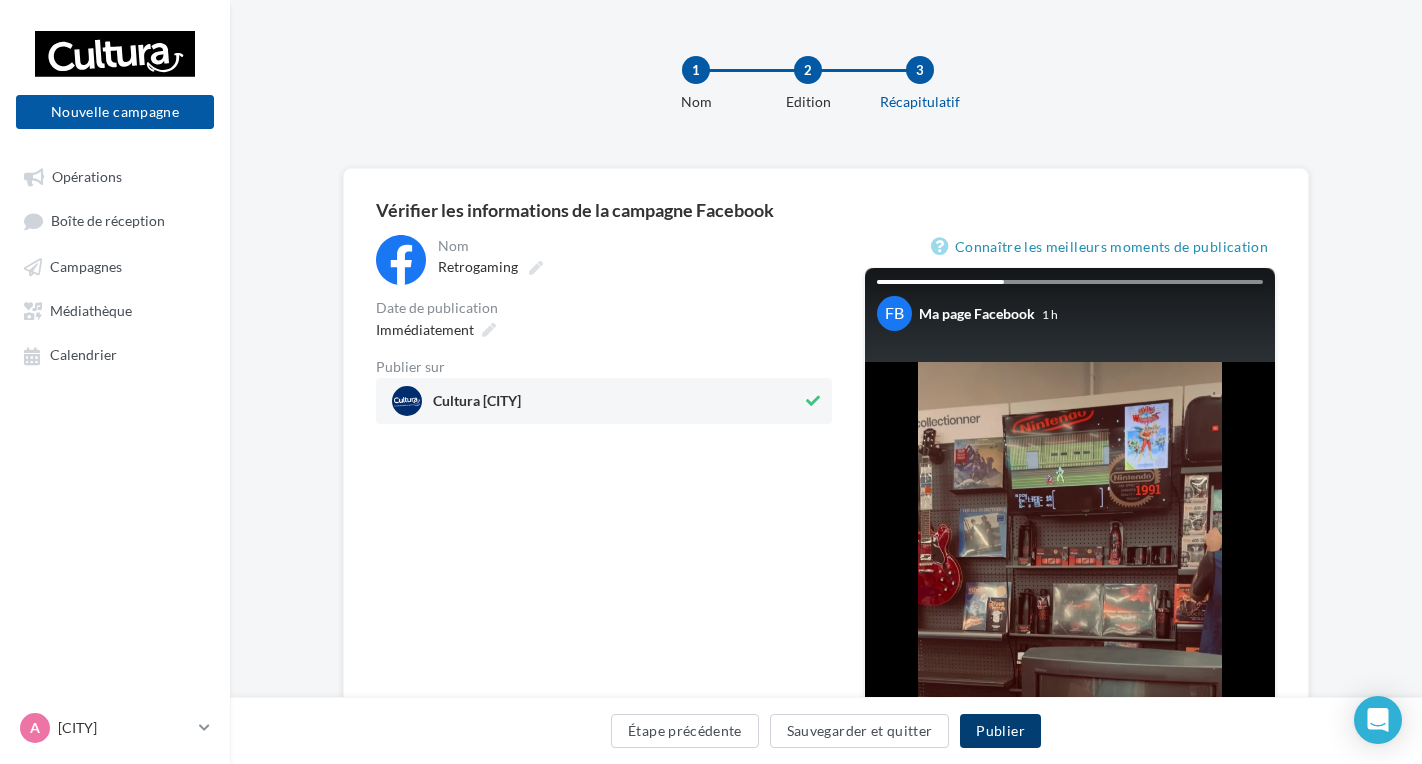 click on "Publier" at bounding box center [1000, 731] 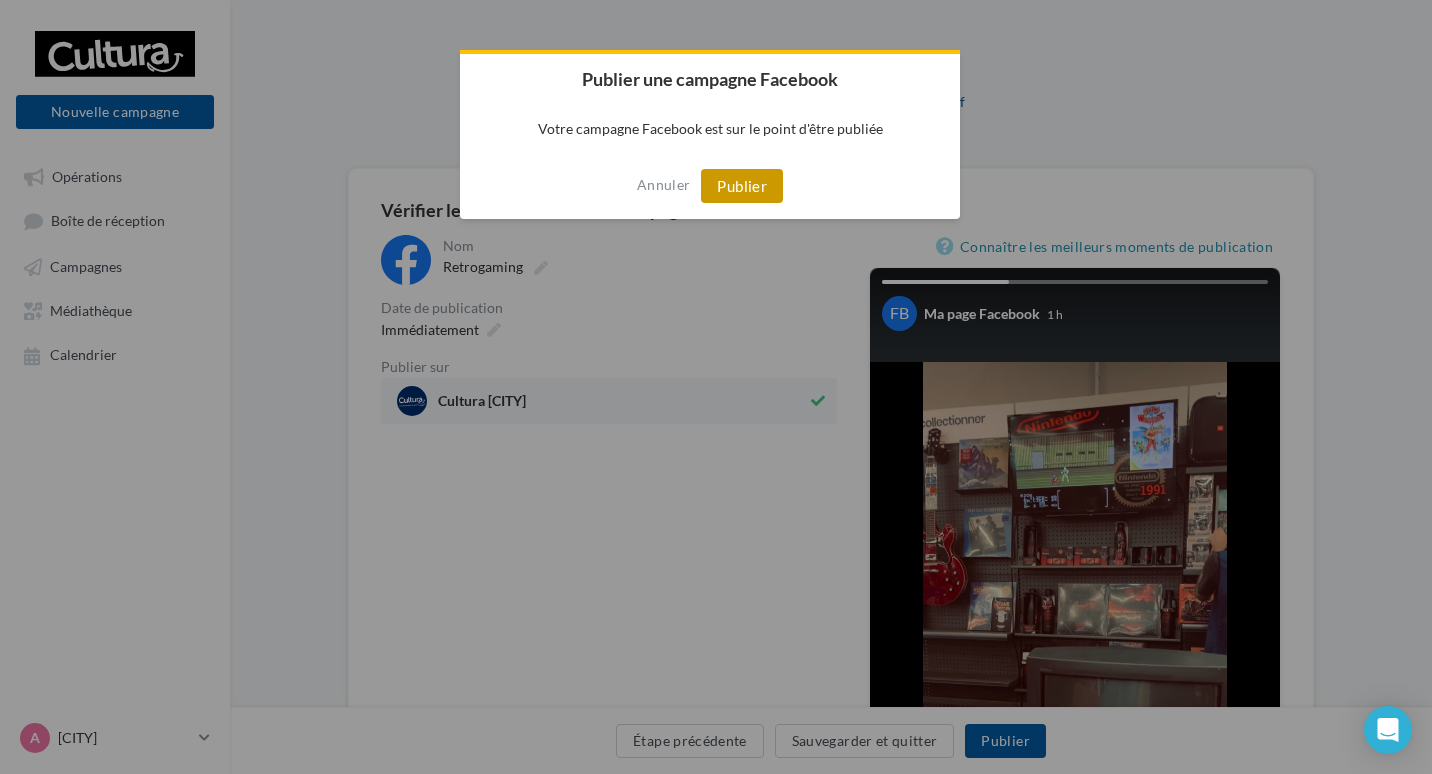 click on "Publier" at bounding box center (742, 186) 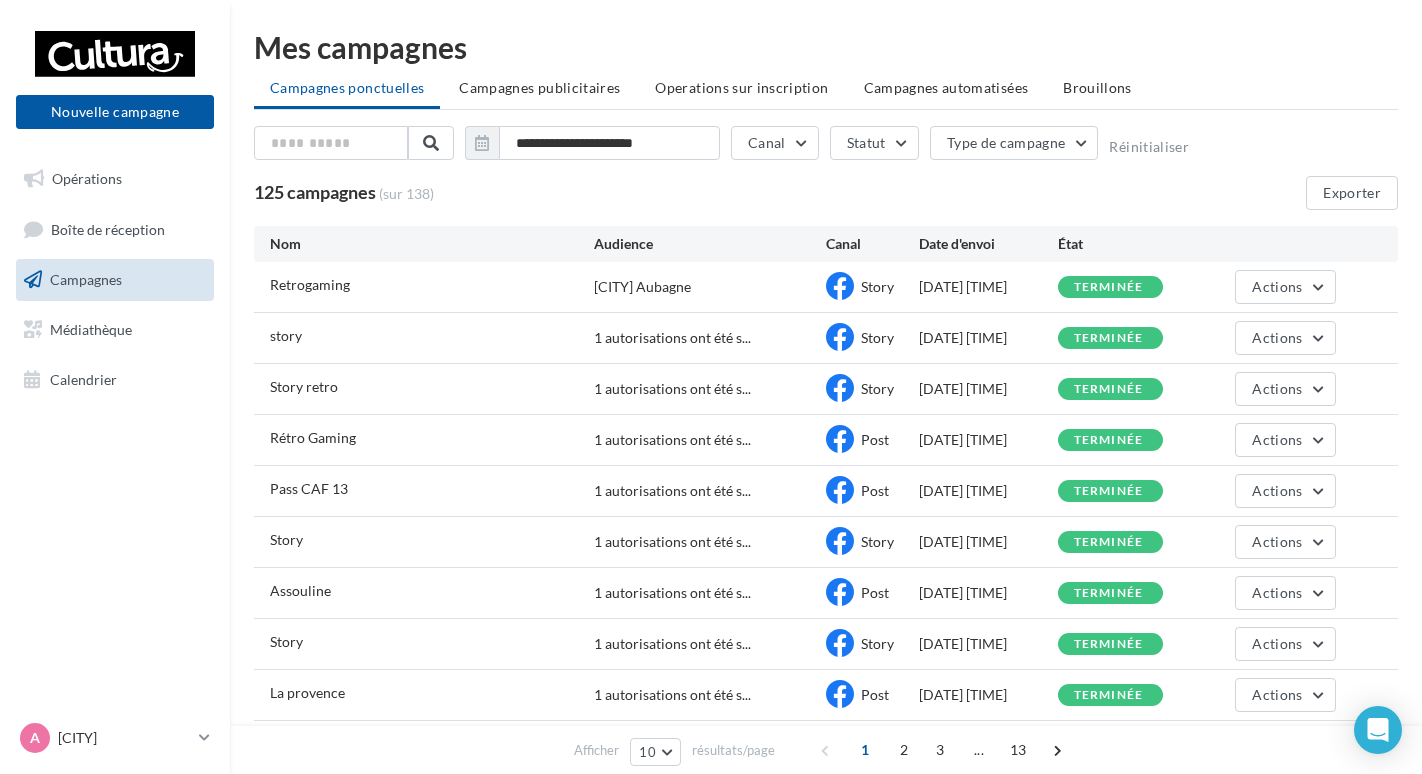 scroll, scrollTop: 0, scrollLeft: 0, axis: both 